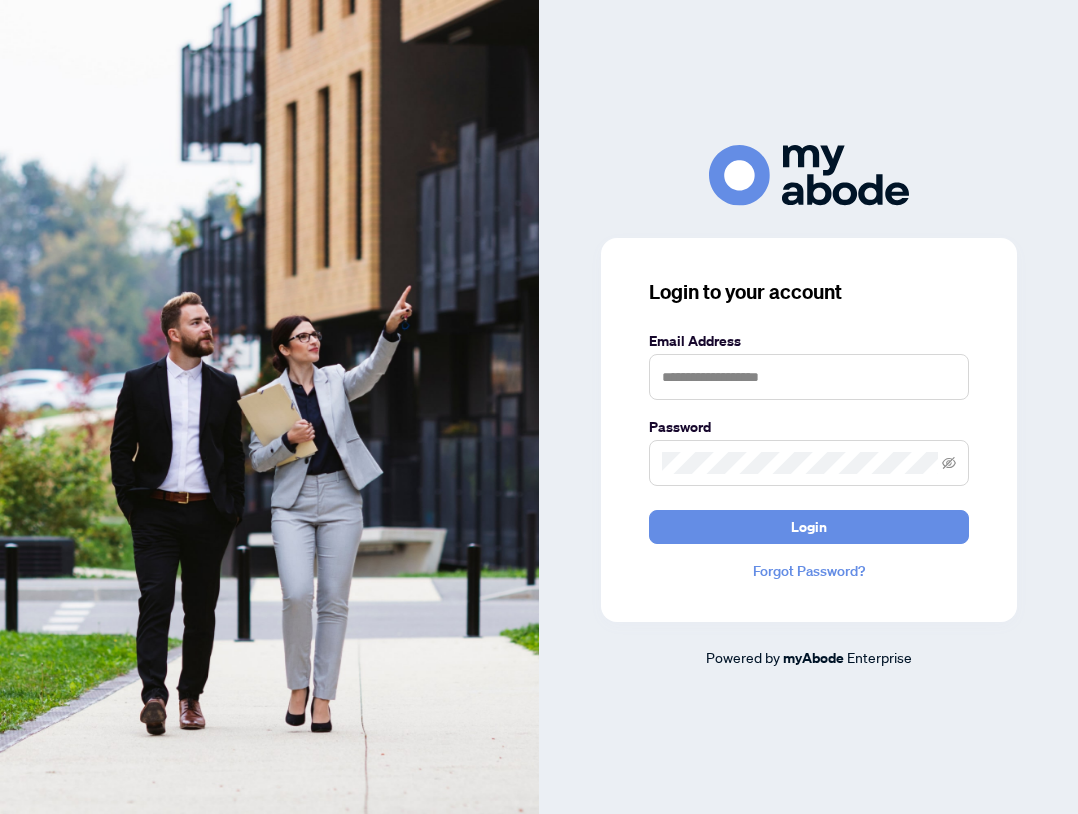 scroll, scrollTop: 0, scrollLeft: 0, axis: both 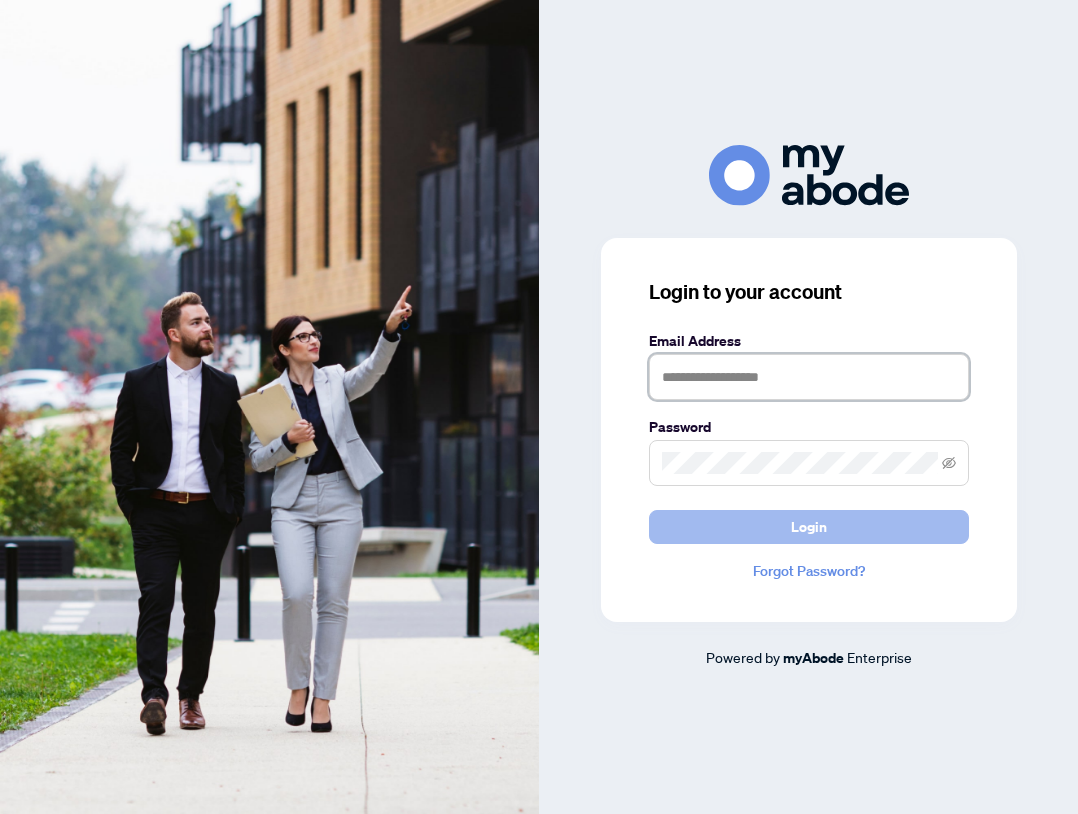 type on "**********" 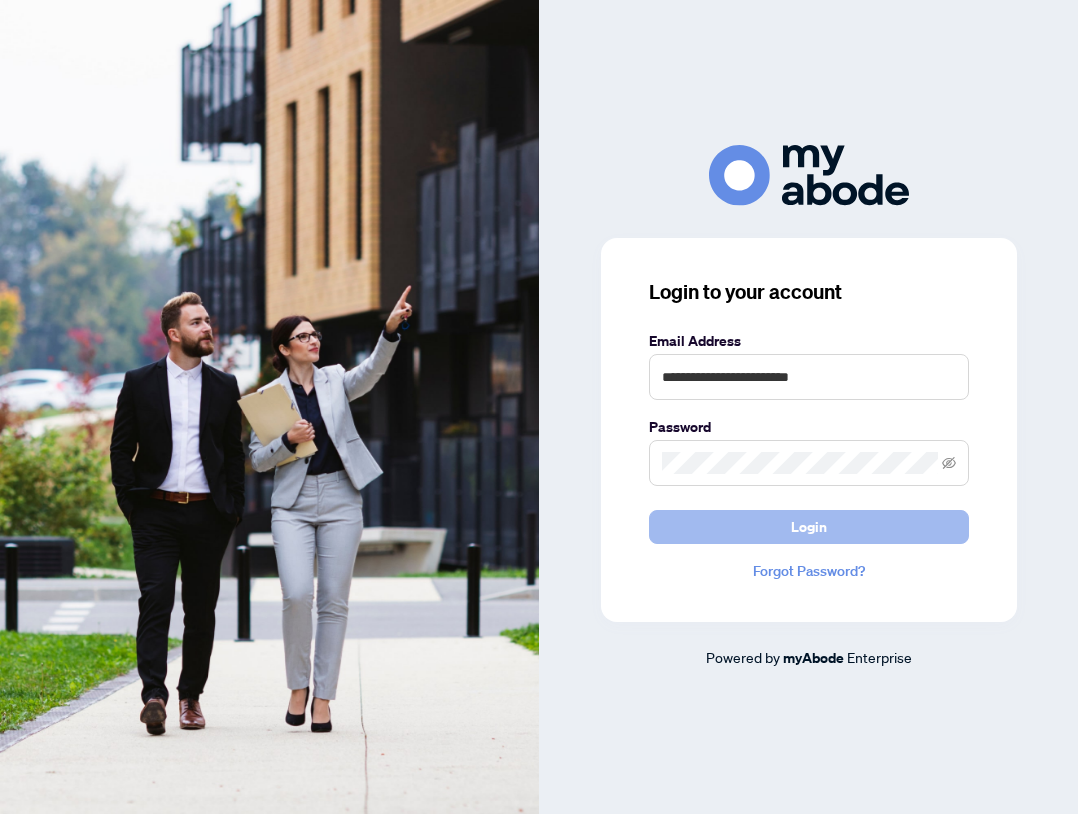 click on "Login" at bounding box center (809, 527) 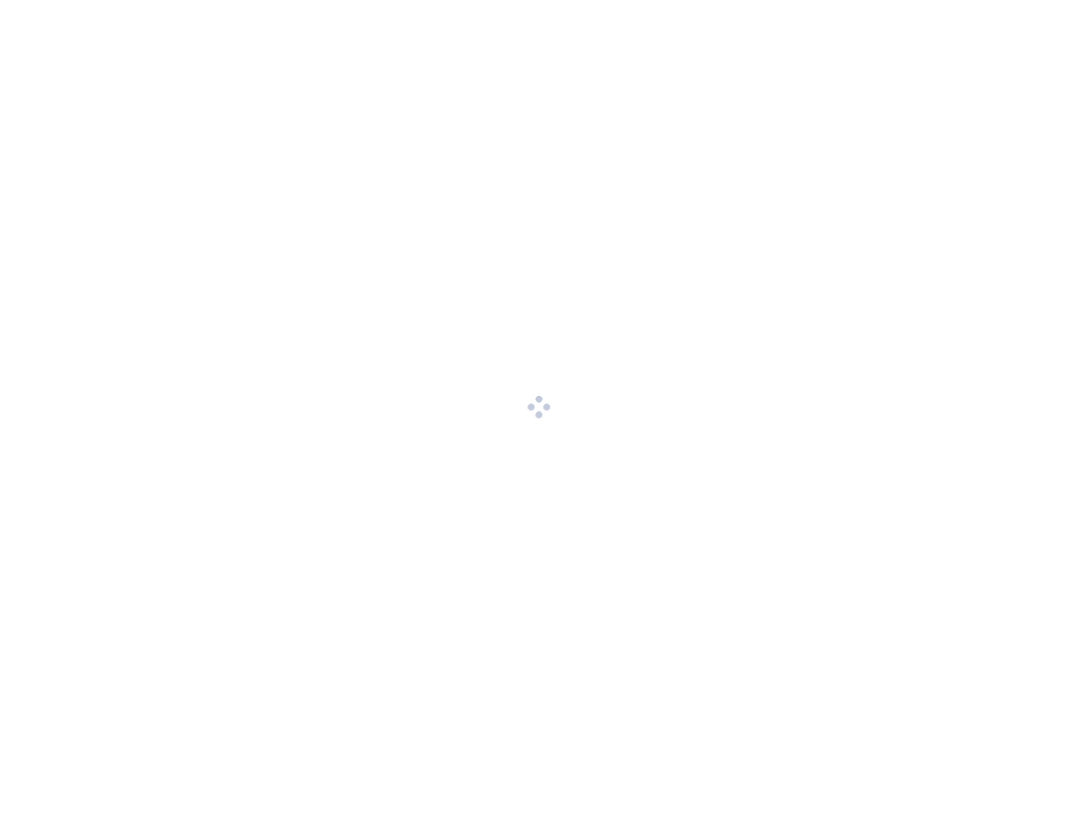 scroll, scrollTop: 0, scrollLeft: 0, axis: both 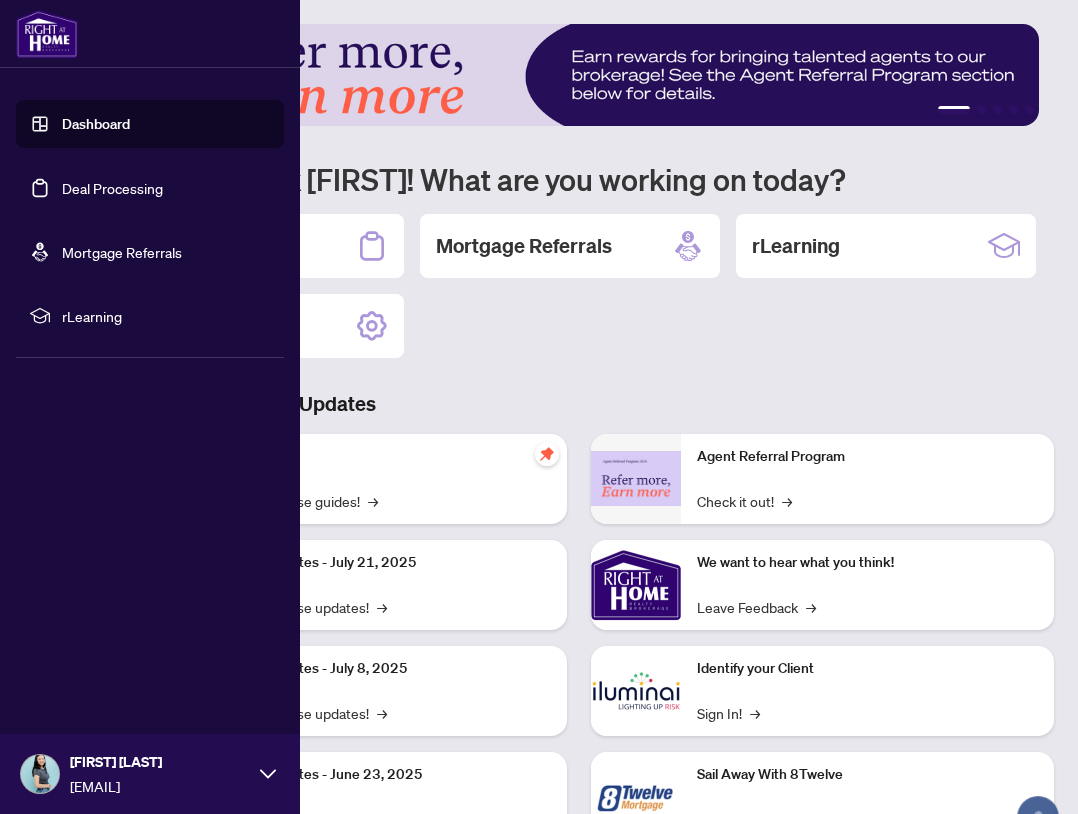 click on "Deal Processing" at bounding box center (112, 188) 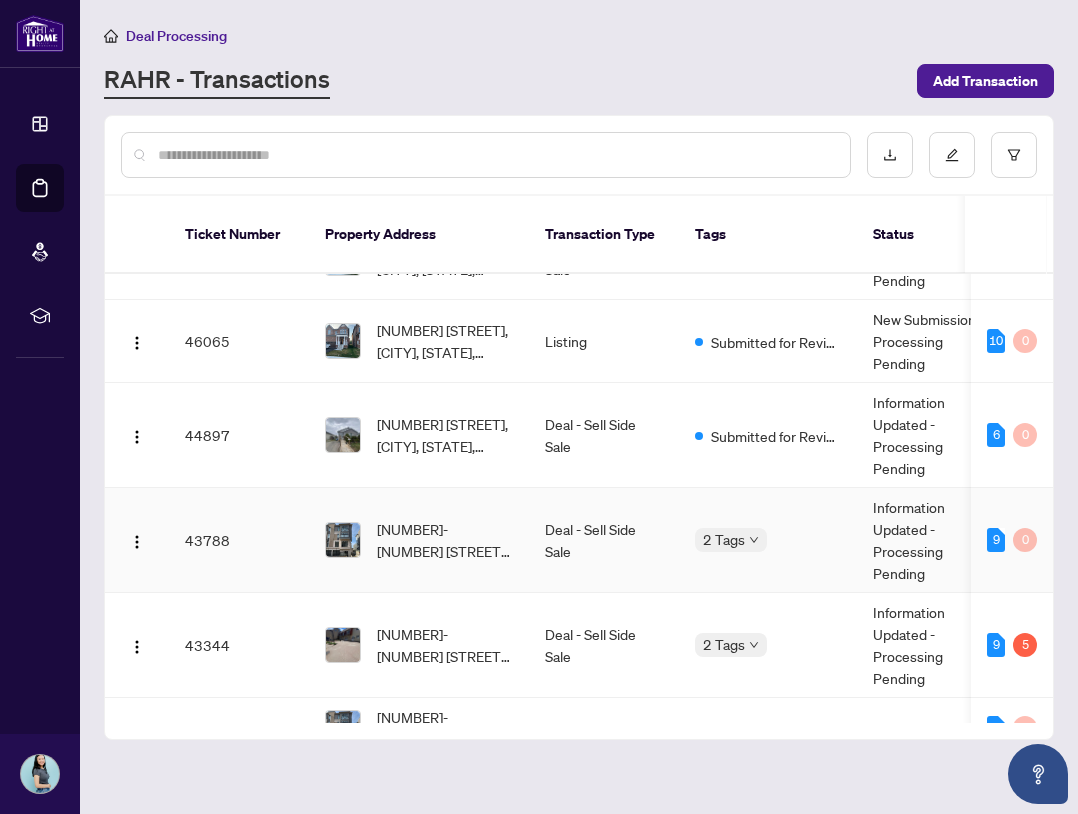 scroll, scrollTop: 300, scrollLeft: 0, axis: vertical 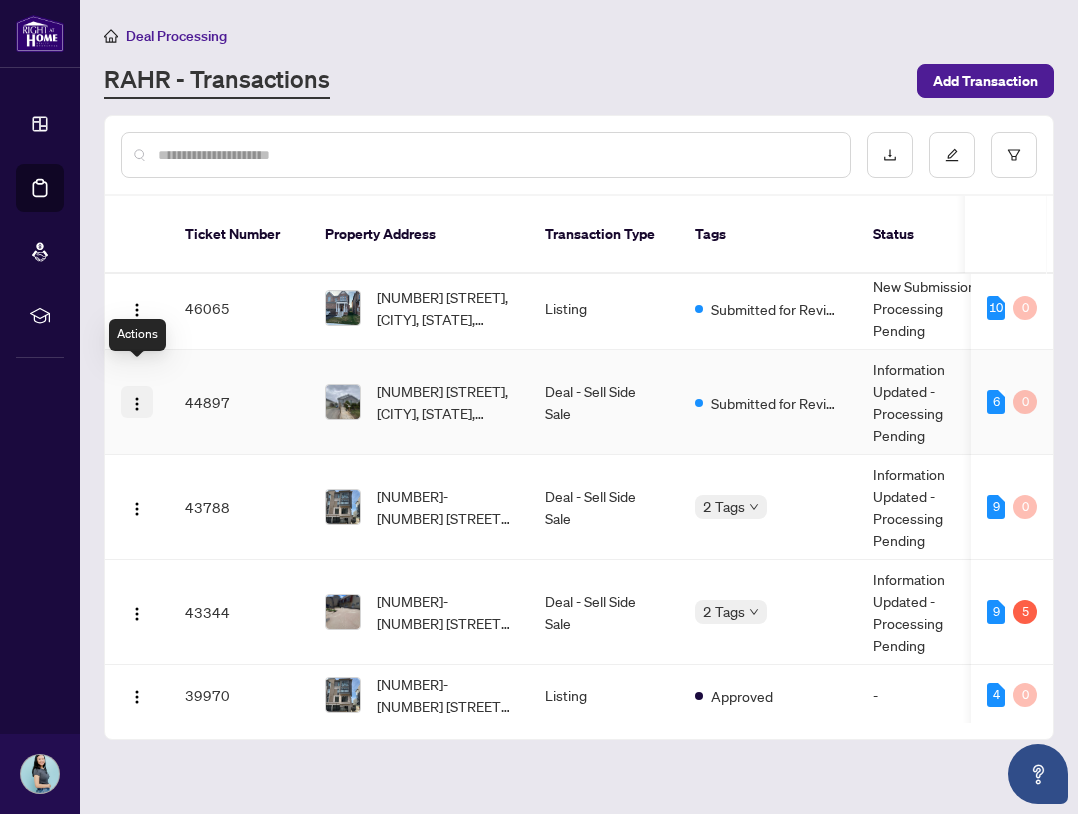 click at bounding box center [137, 404] 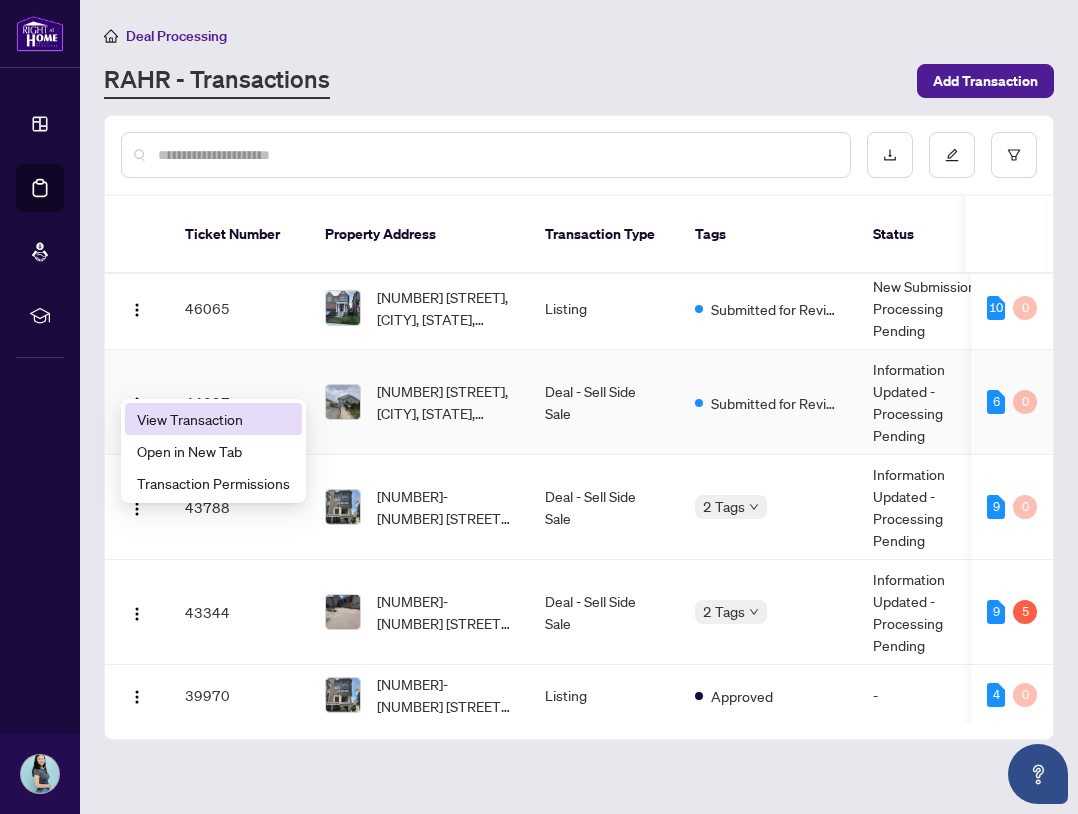 click on "View Transaction" at bounding box center (213, 419) 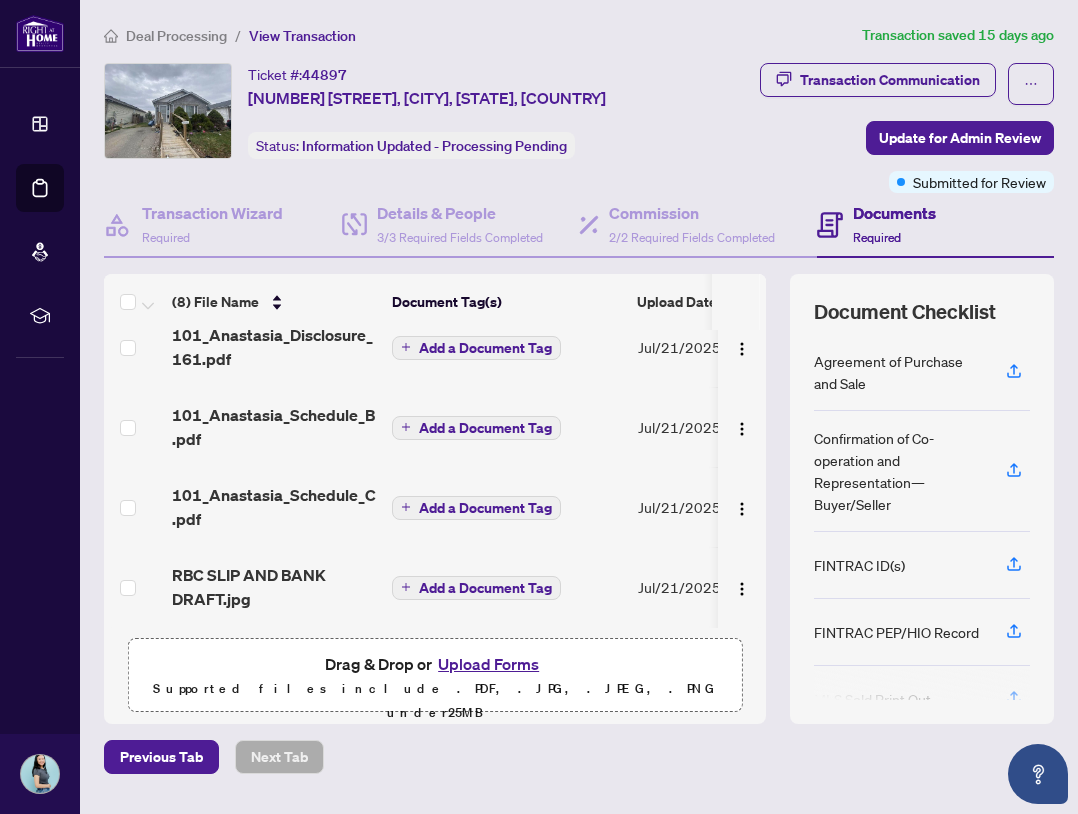 scroll, scrollTop: 0, scrollLeft: 0, axis: both 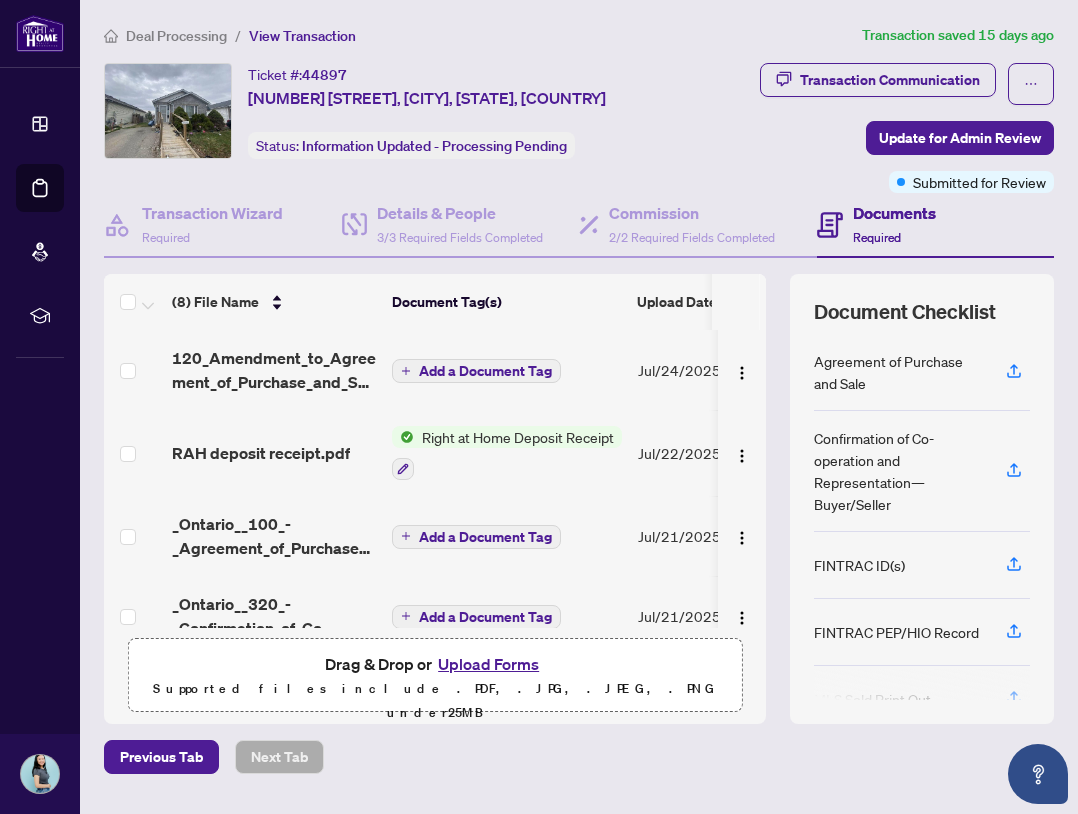 click on "Upload Forms" at bounding box center (488, 664) 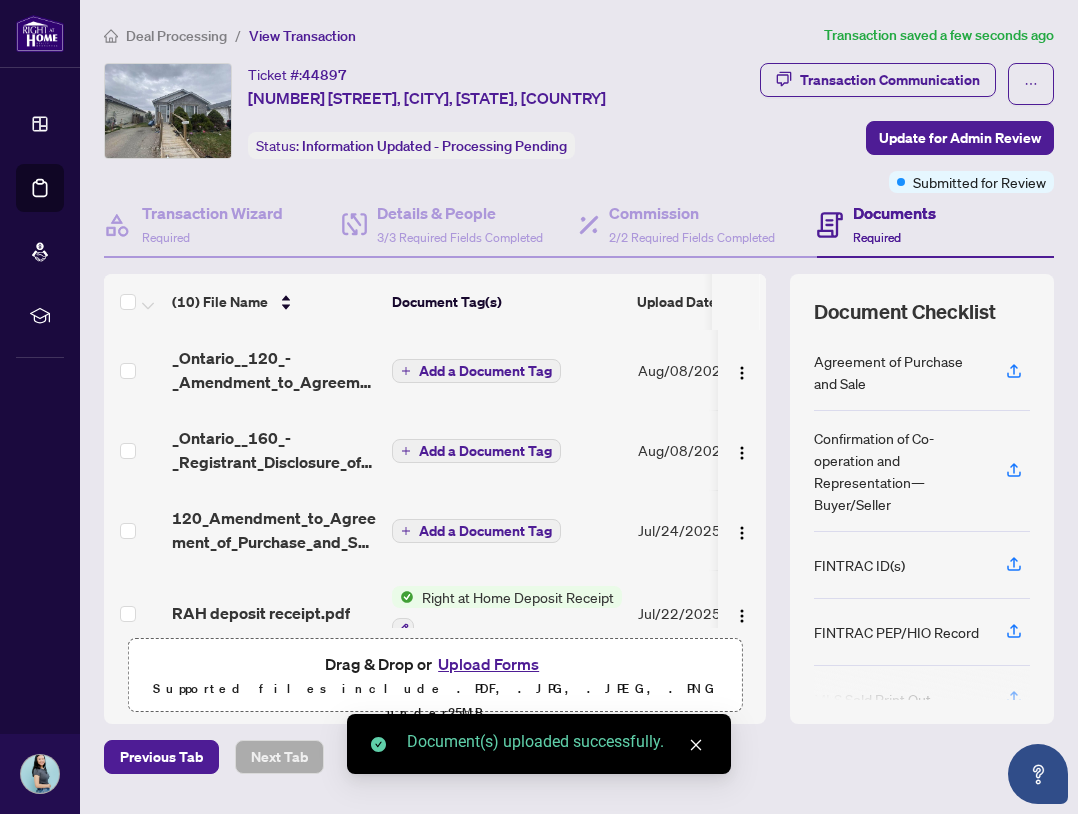 scroll, scrollTop: 500, scrollLeft: 0, axis: vertical 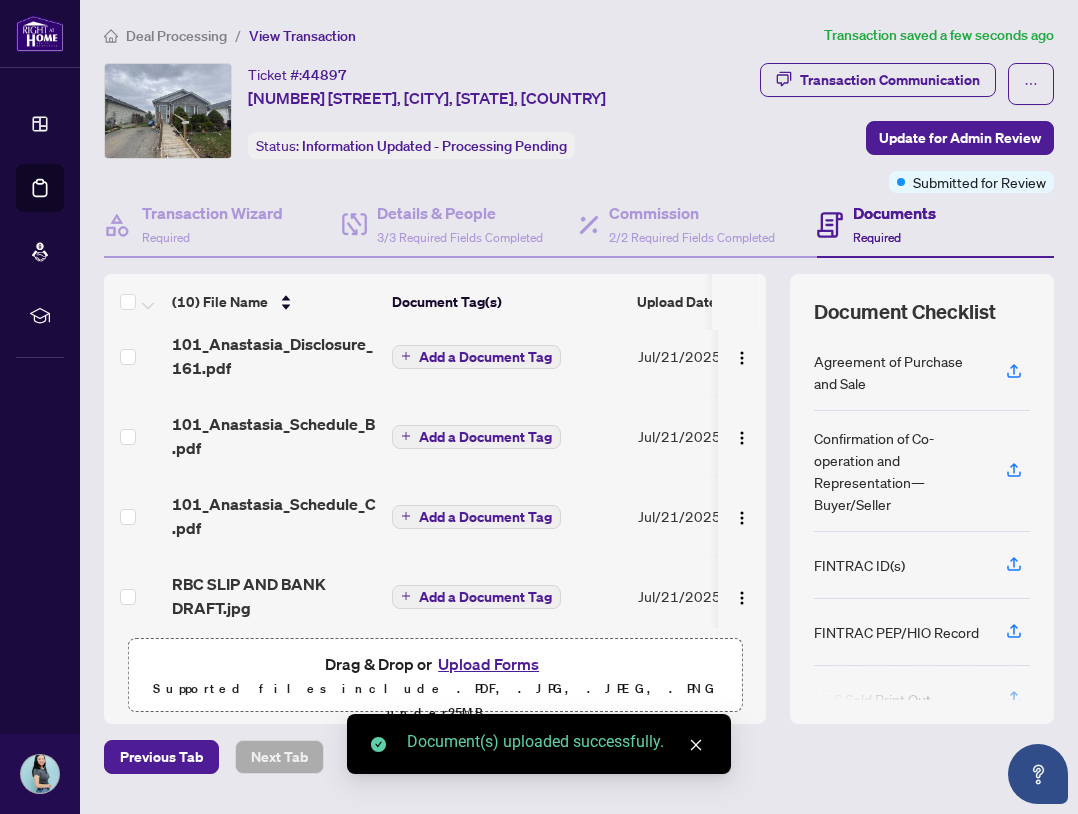 click on "Transaction Communication Update for Admin Review Submitted for Review" at bounding box center [870, 128] 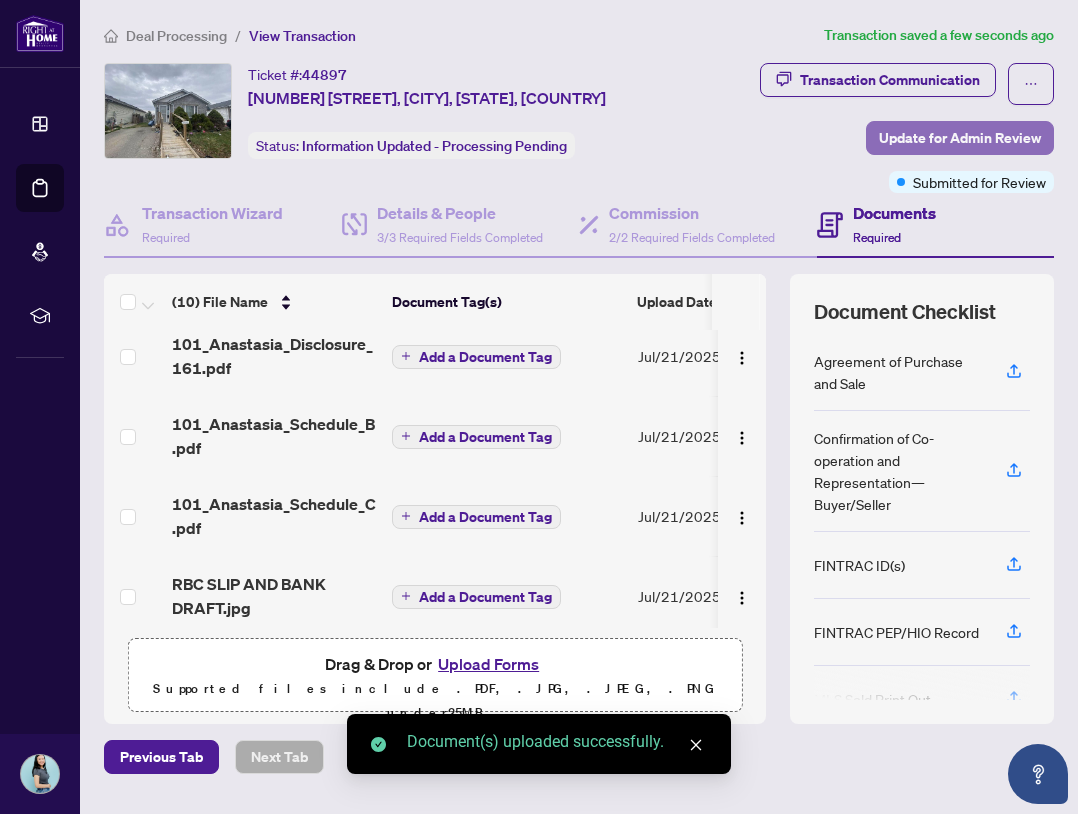 click on "Update for Admin Review" at bounding box center (960, 138) 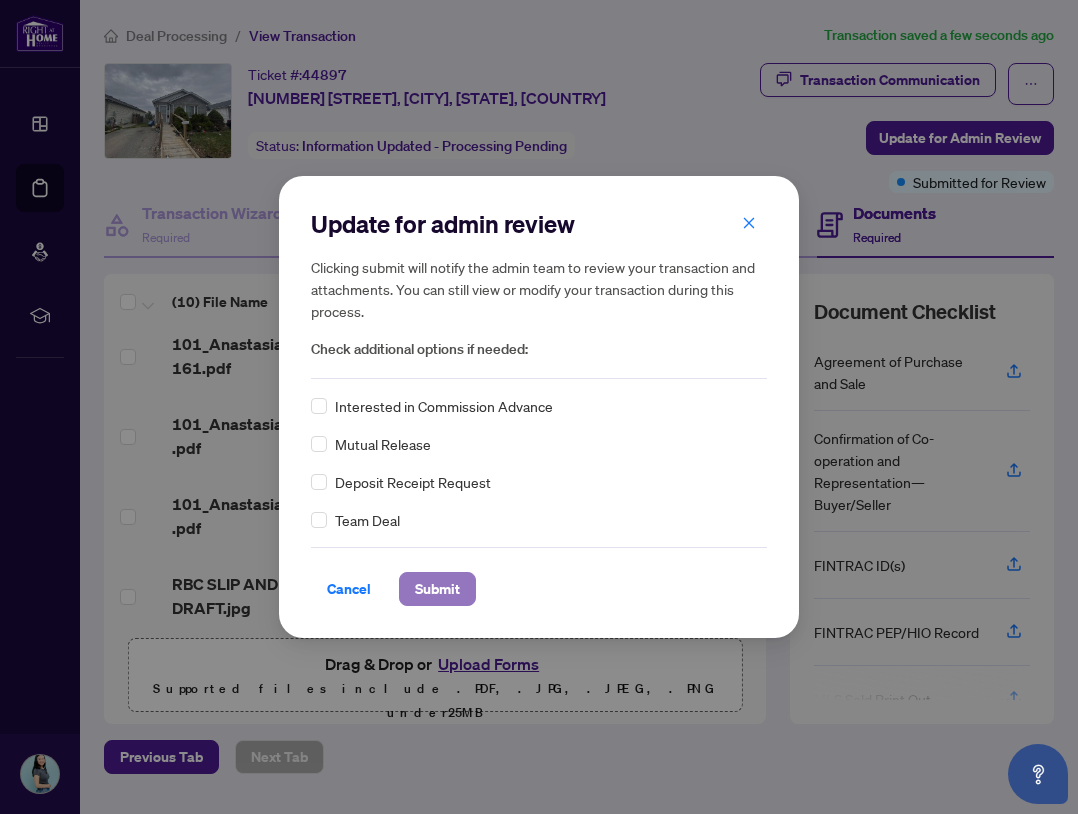 click on "Submit" at bounding box center (437, 589) 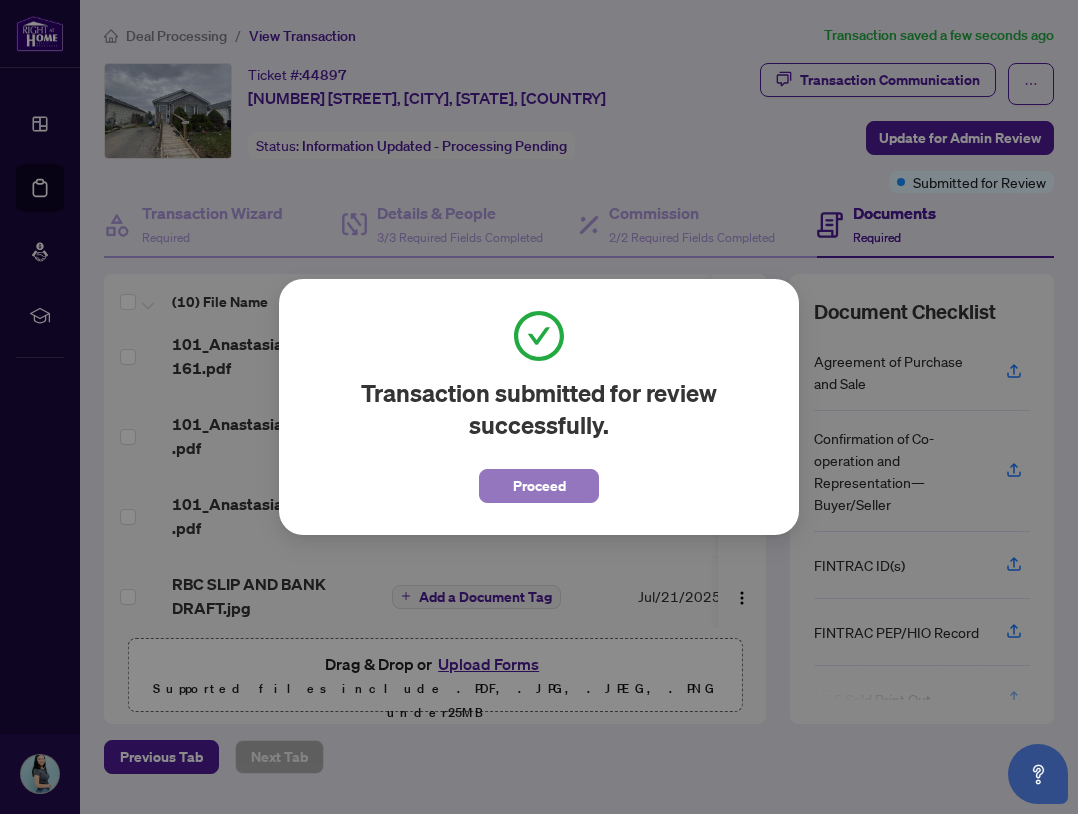 click on "Proceed" at bounding box center (539, 486) 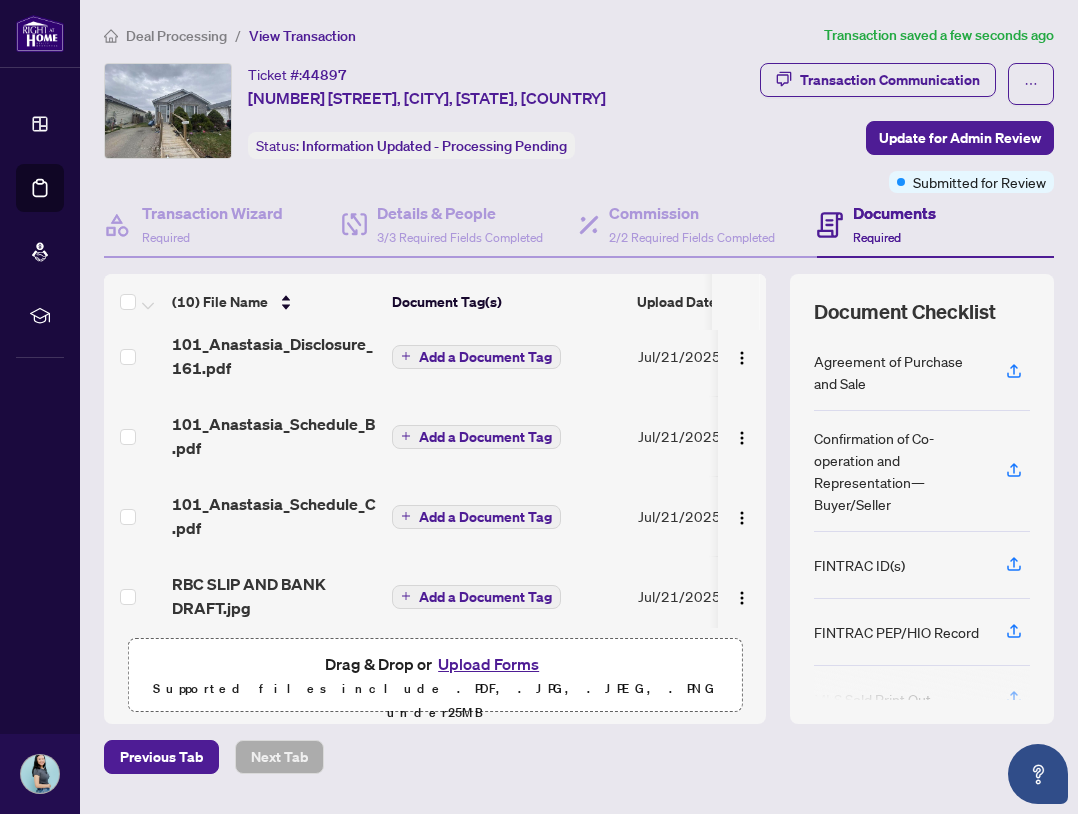 click on "Deal Processing" at bounding box center (176, 36) 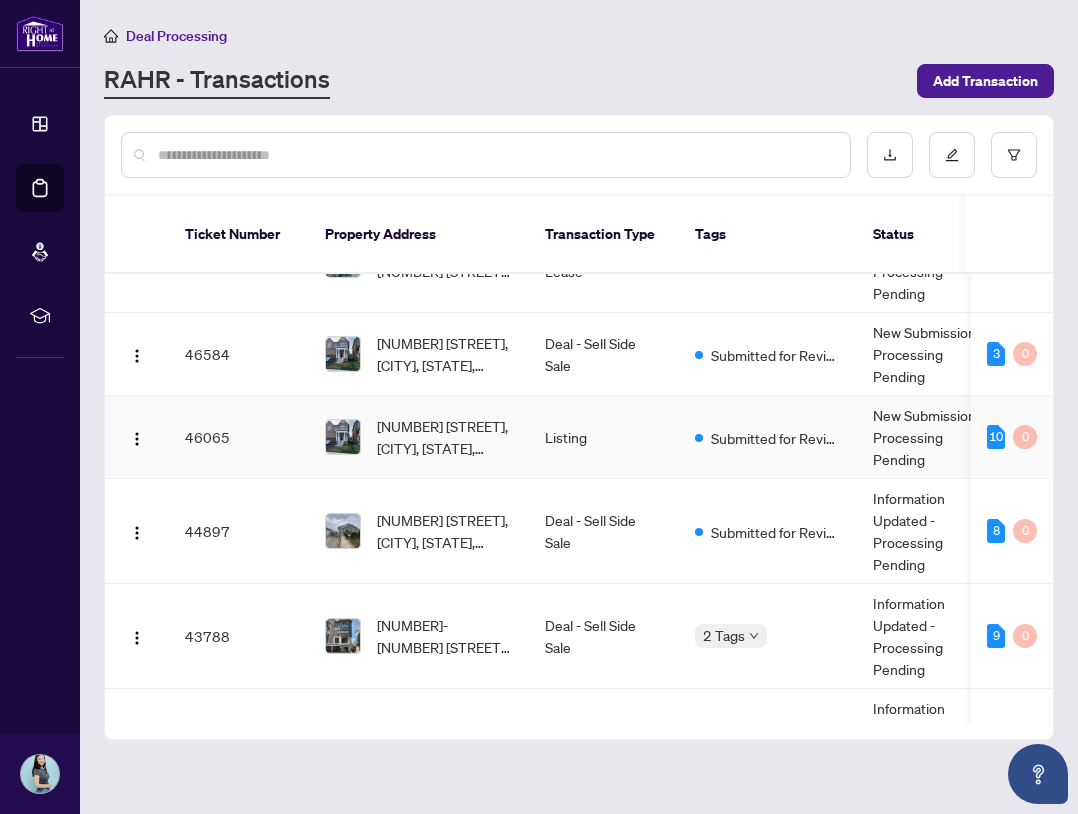 scroll, scrollTop: 200, scrollLeft: 0, axis: vertical 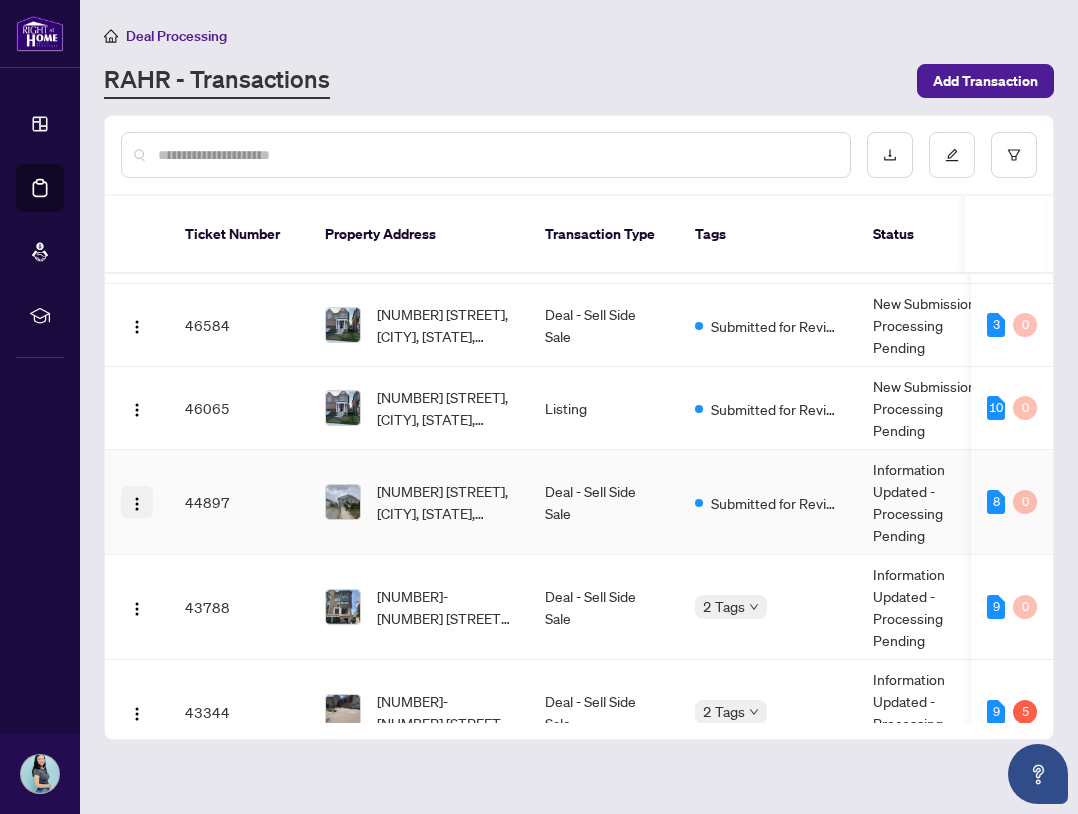 click at bounding box center [137, 502] 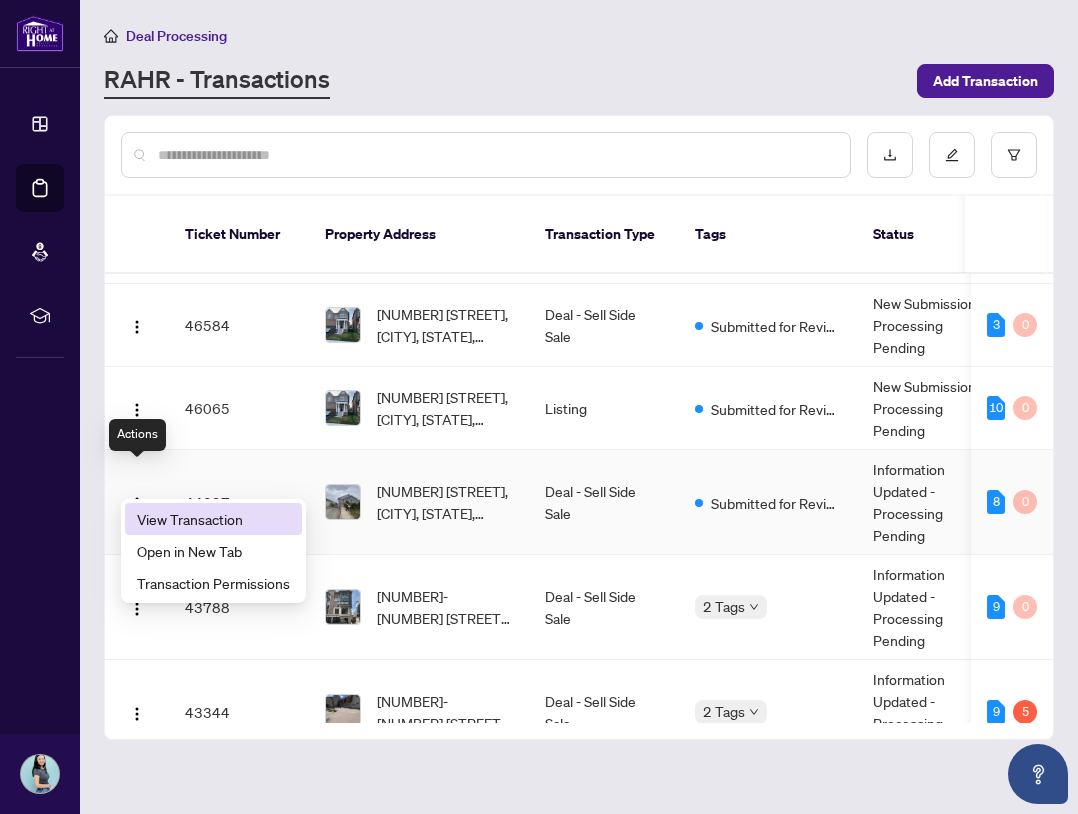 click on "View Transaction" at bounding box center [213, 519] 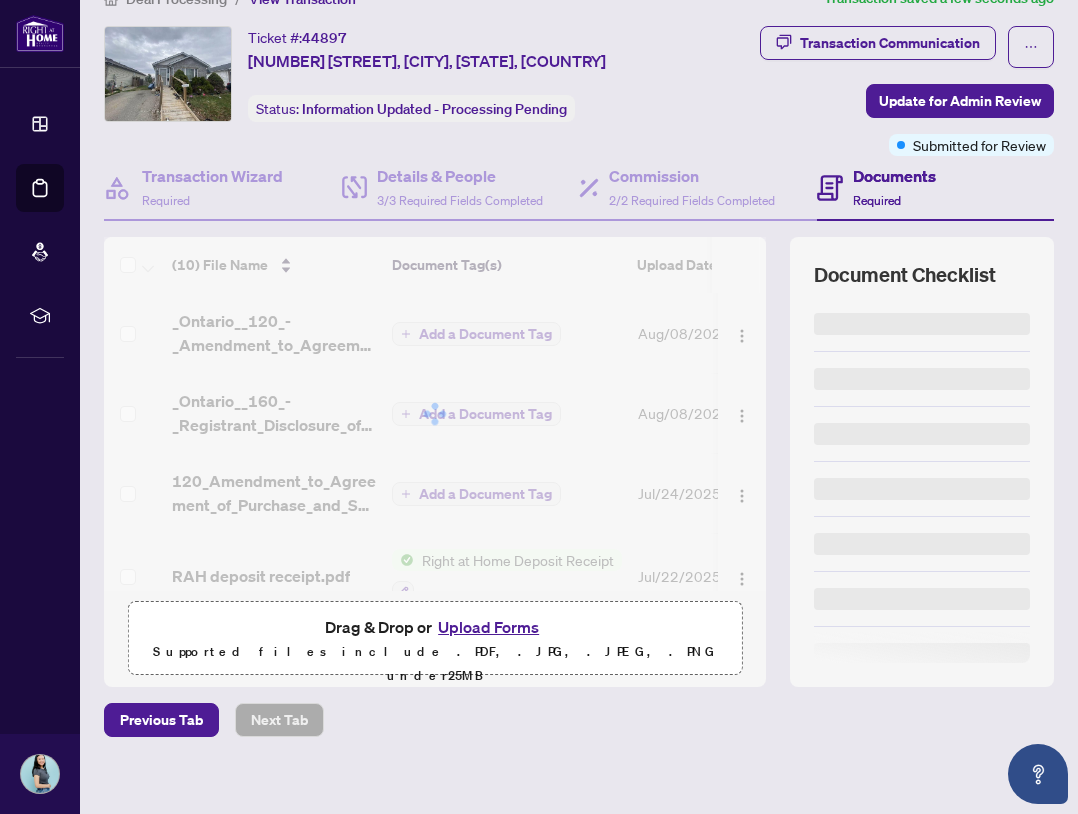 scroll, scrollTop: 53, scrollLeft: 0, axis: vertical 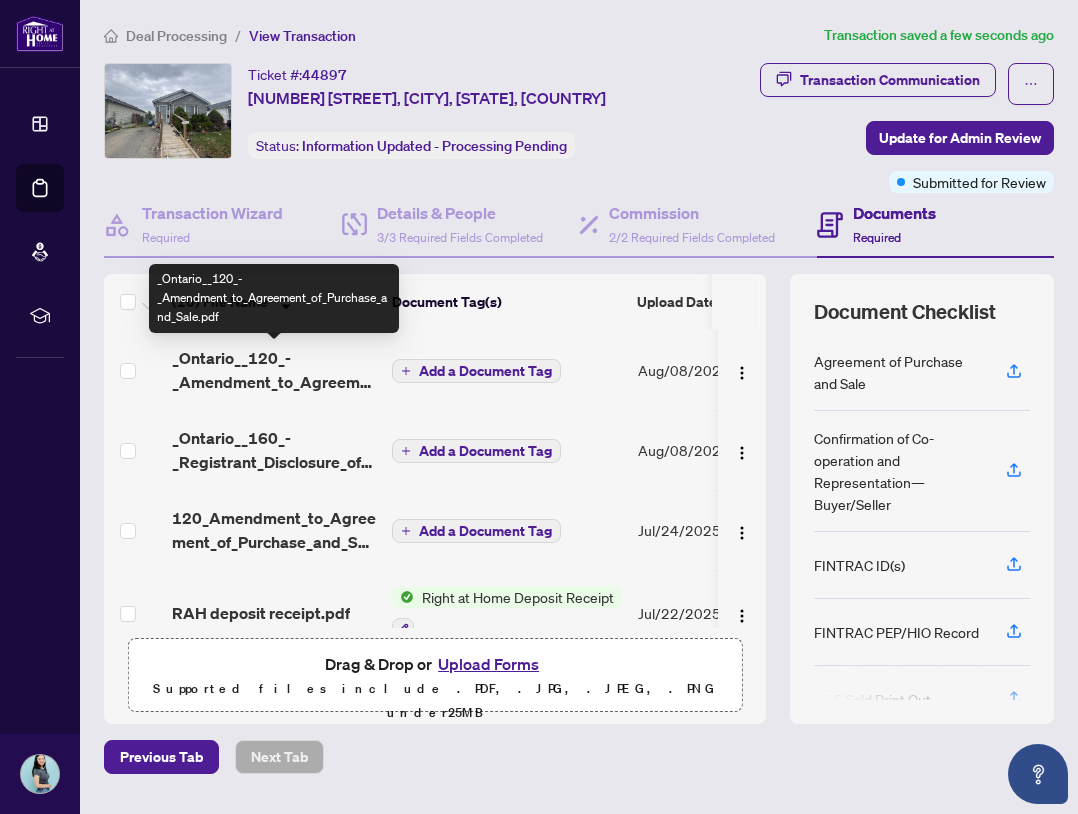 click on "_Ontario__120_-_Amendment_to_Agreement_of_Purchase_and_Sale.pdf" at bounding box center (274, 370) 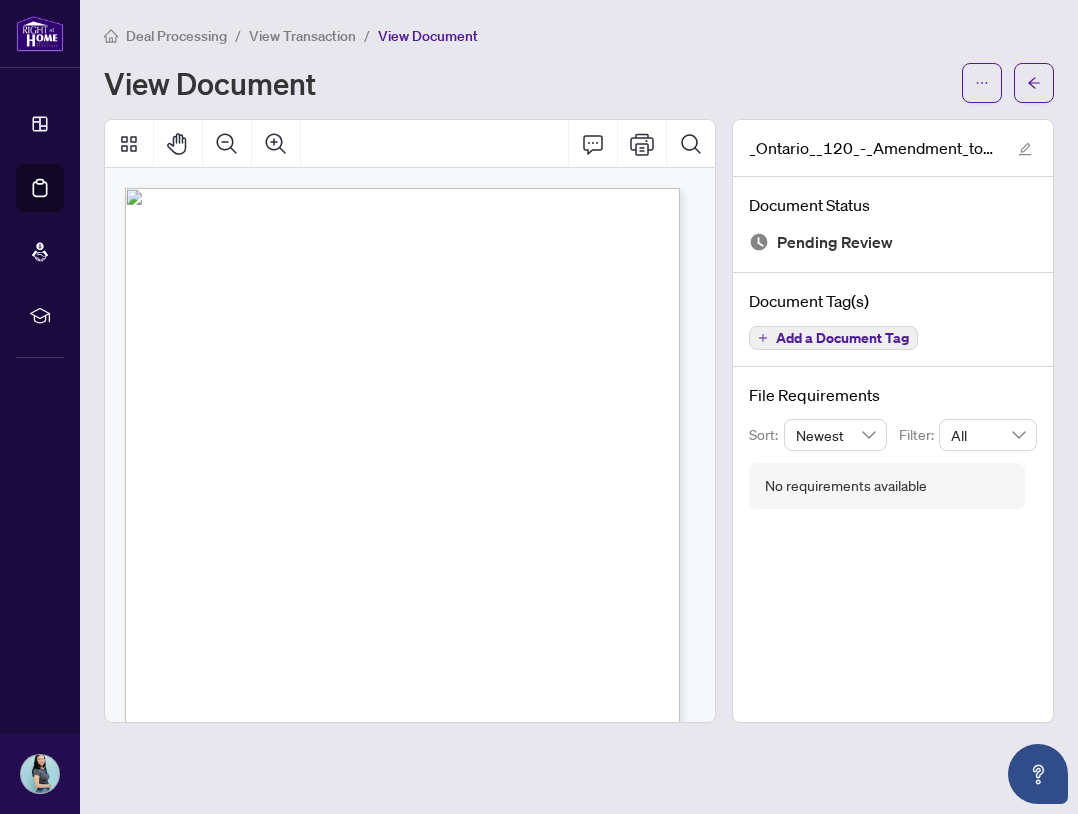 click on "Deal Processing / View Transaction / View Document View Document _Ontario__120_-_Amendment_to_Agreement_of_Purchase_and_Sale.pdf Document Status Pending Review Document Tag(s) Add a Document Tag File Requirements Sort: Newest Filter: All No requirements available" at bounding box center [579, 407] 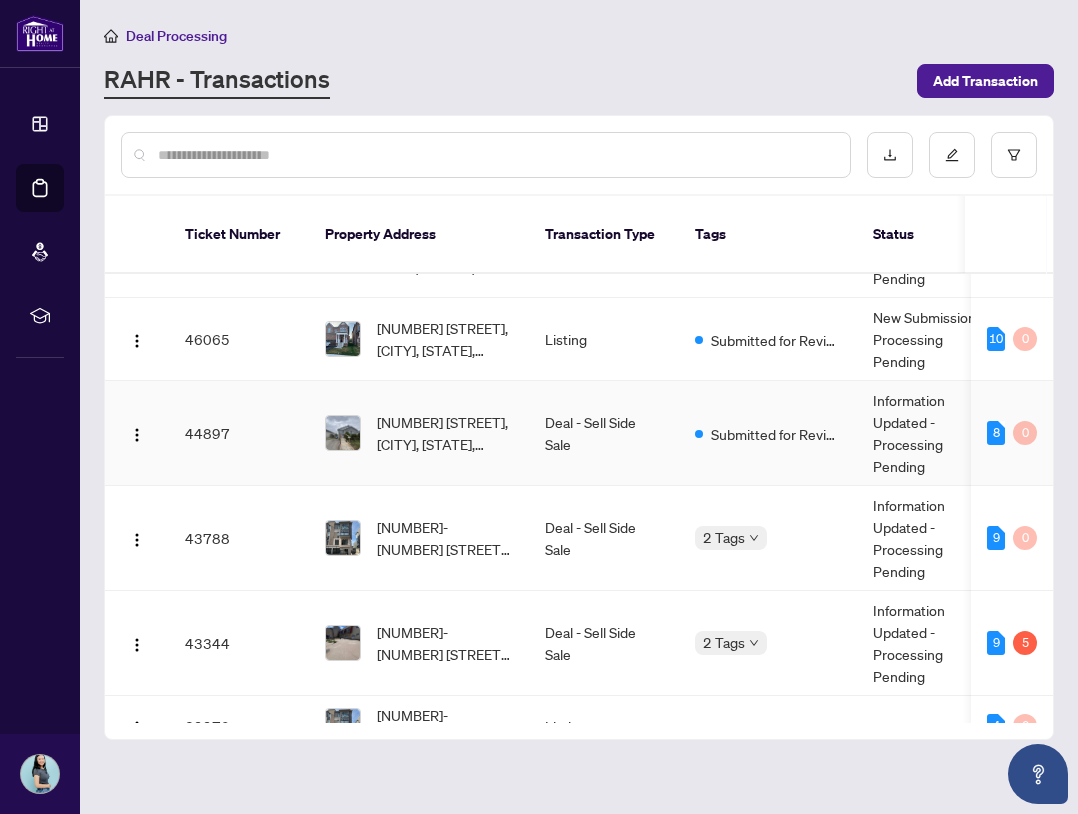 scroll, scrollTop: 300, scrollLeft: 0, axis: vertical 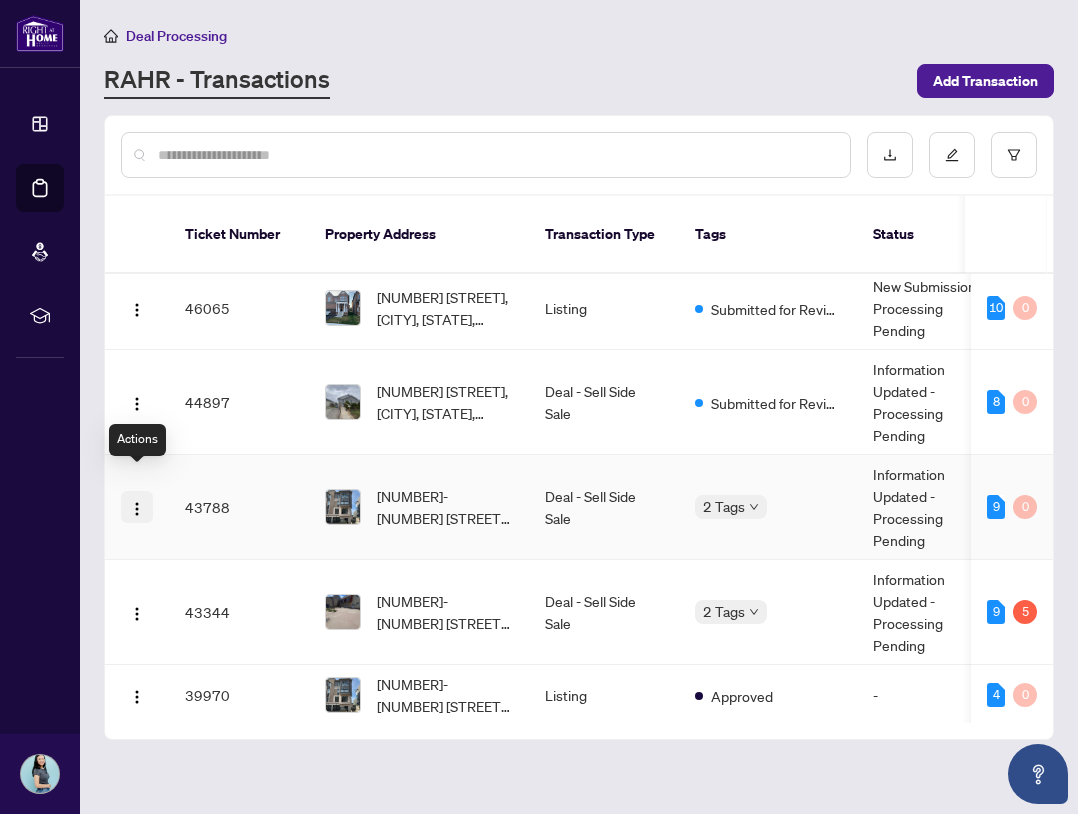 click at bounding box center [137, 507] 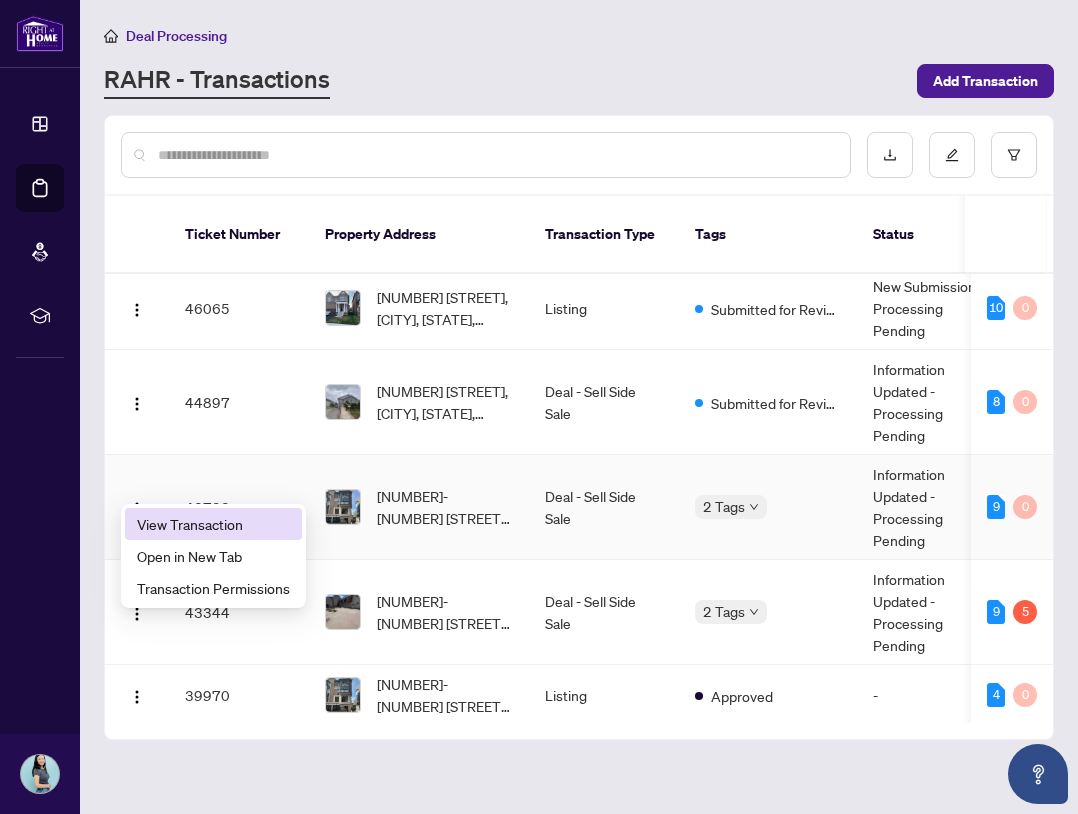 click on "View Transaction" at bounding box center [213, 524] 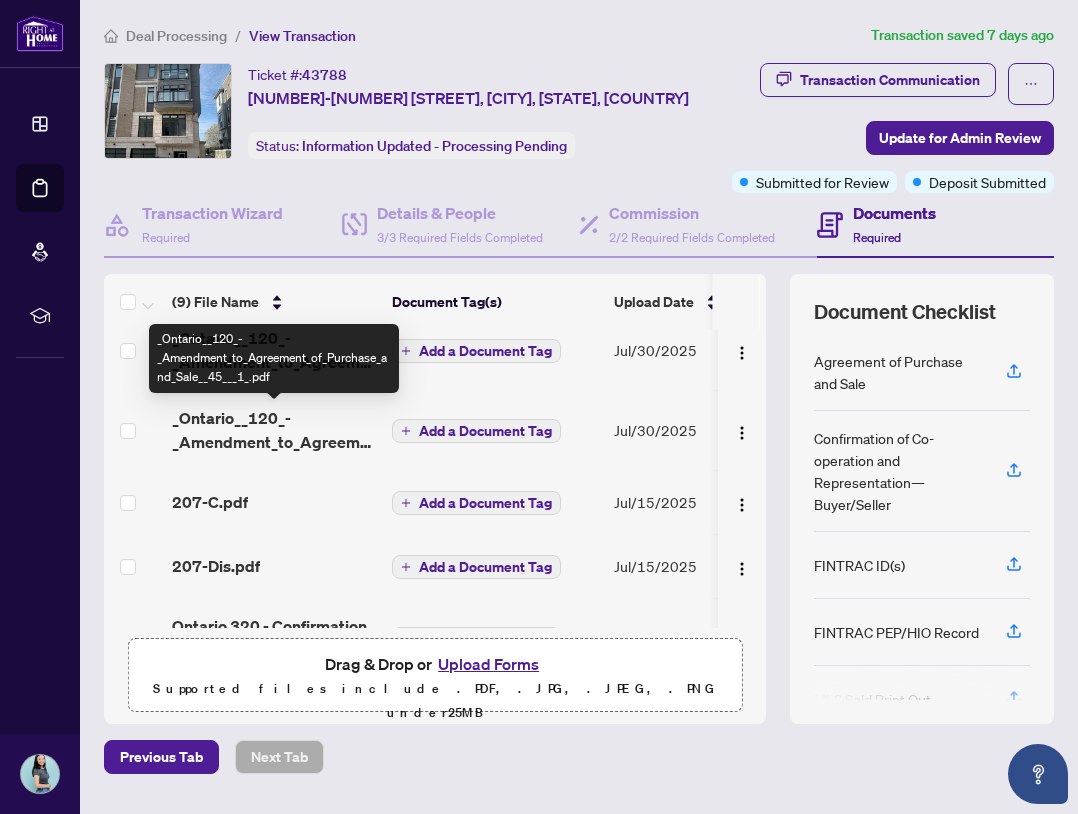 scroll, scrollTop: 0, scrollLeft: 0, axis: both 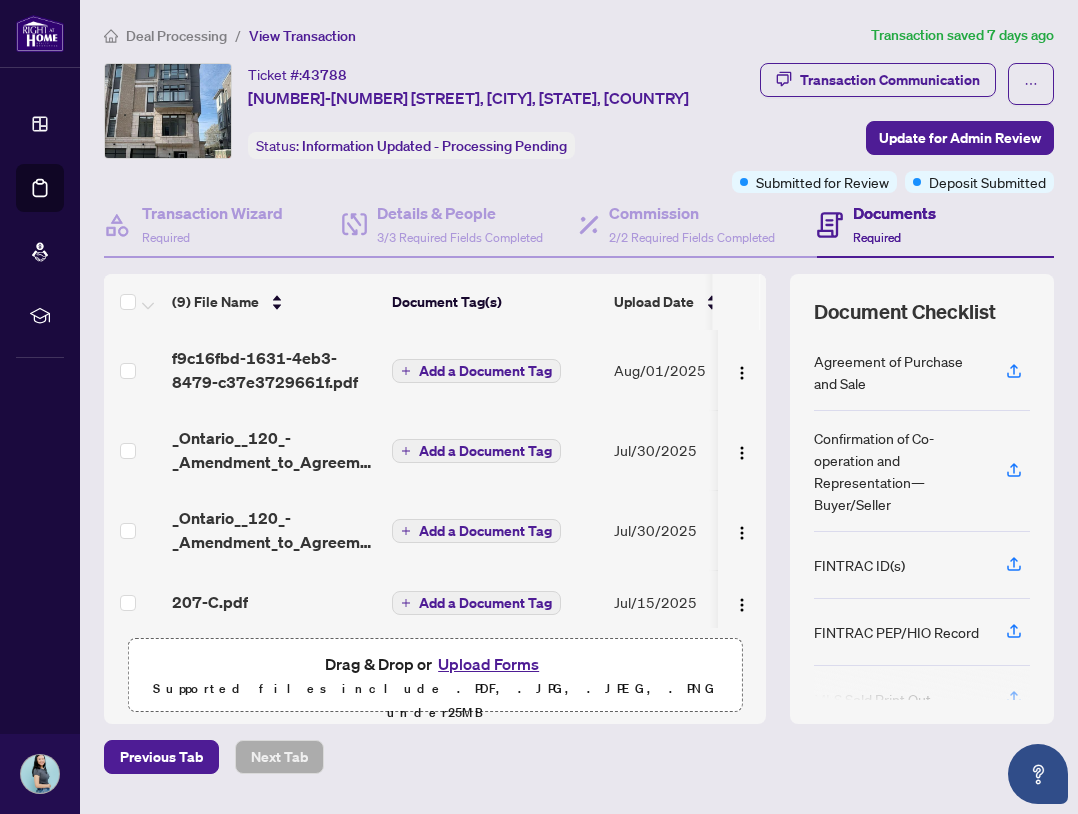 click on "Upload Forms" at bounding box center (488, 664) 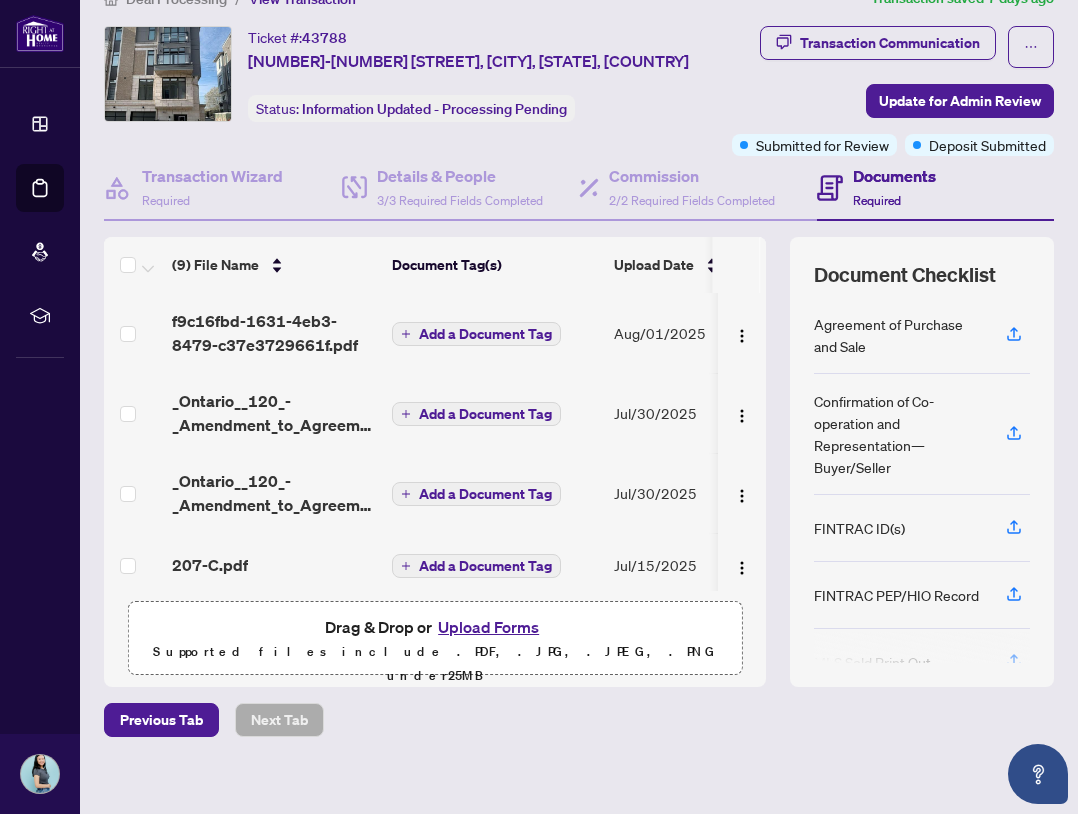 scroll, scrollTop: 53, scrollLeft: 0, axis: vertical 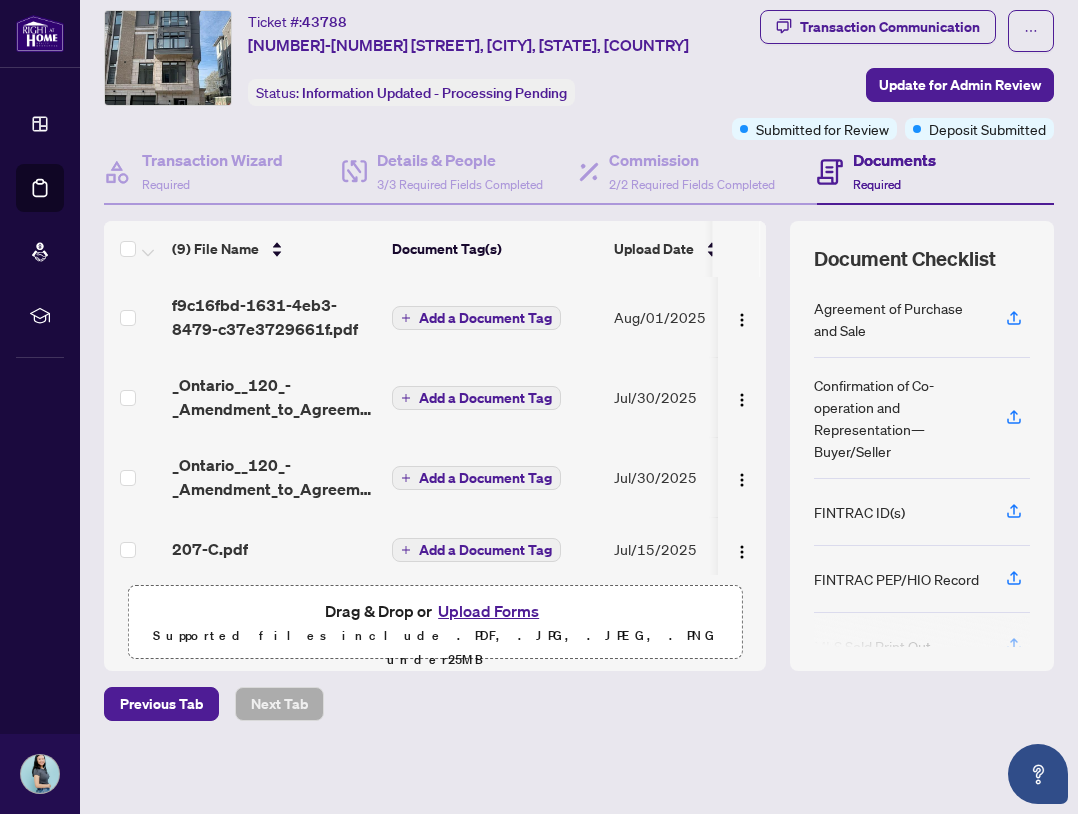click on "Upload Forms" at bounding box center (488, 611) 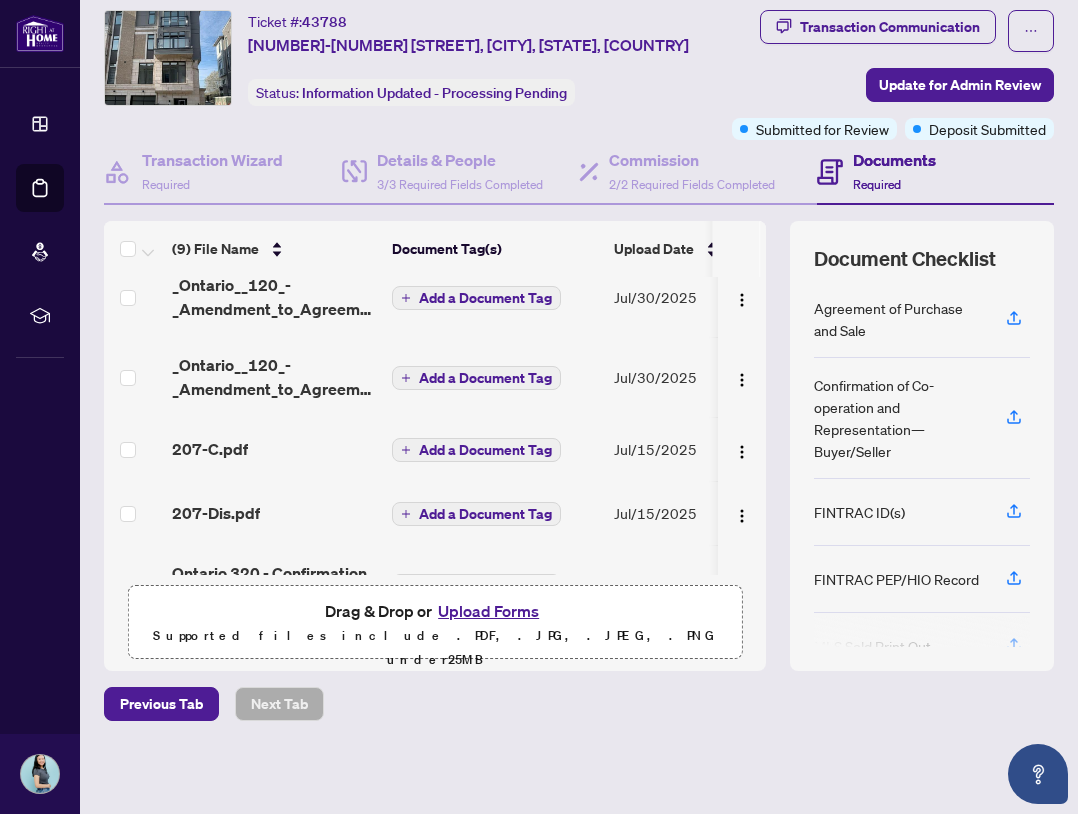 scroll, scrollTop: 381, scrollLeft: 0, axis: vertical 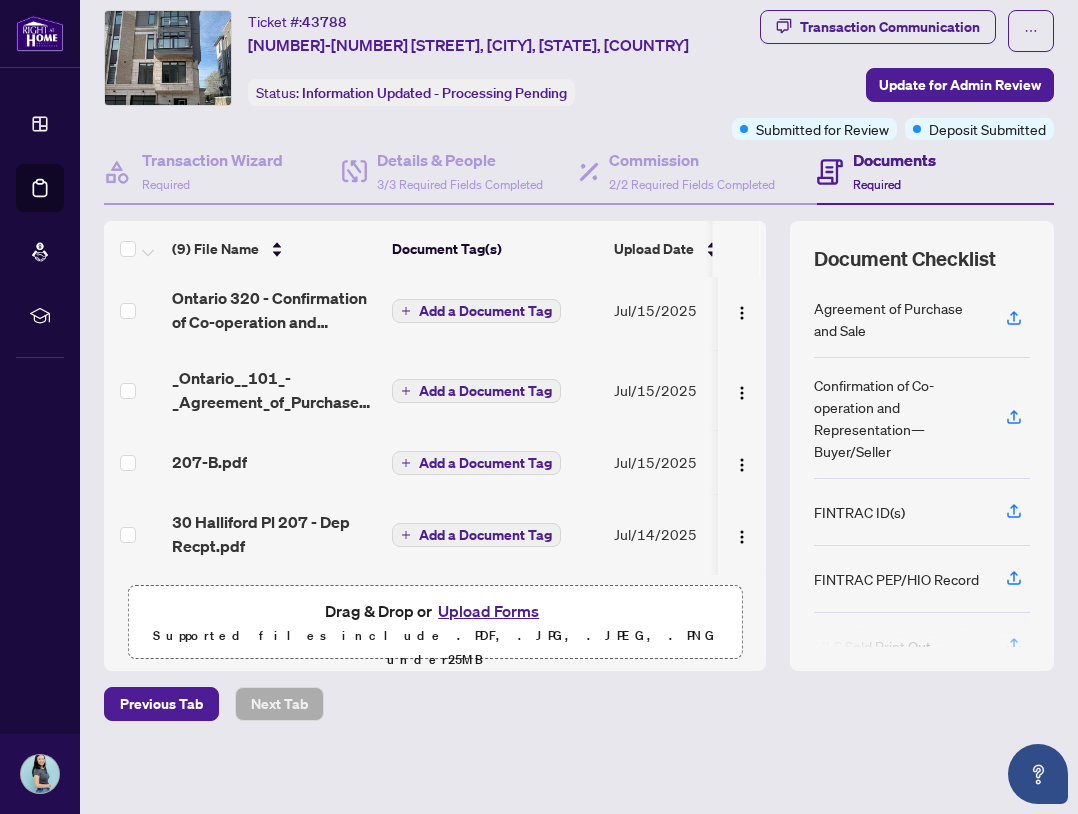 click on "Upload Forms" at bounding box center [488, 611] 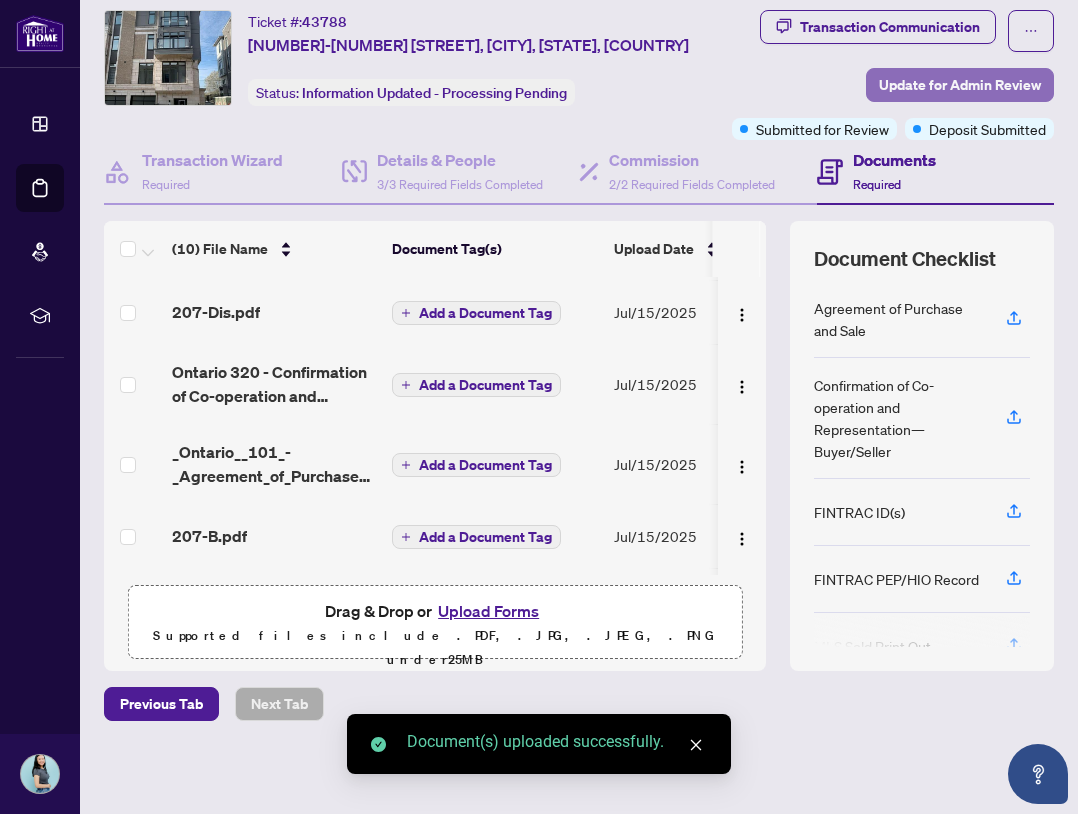 click on "Update for Admin Review" at bounding box center [960, 85] 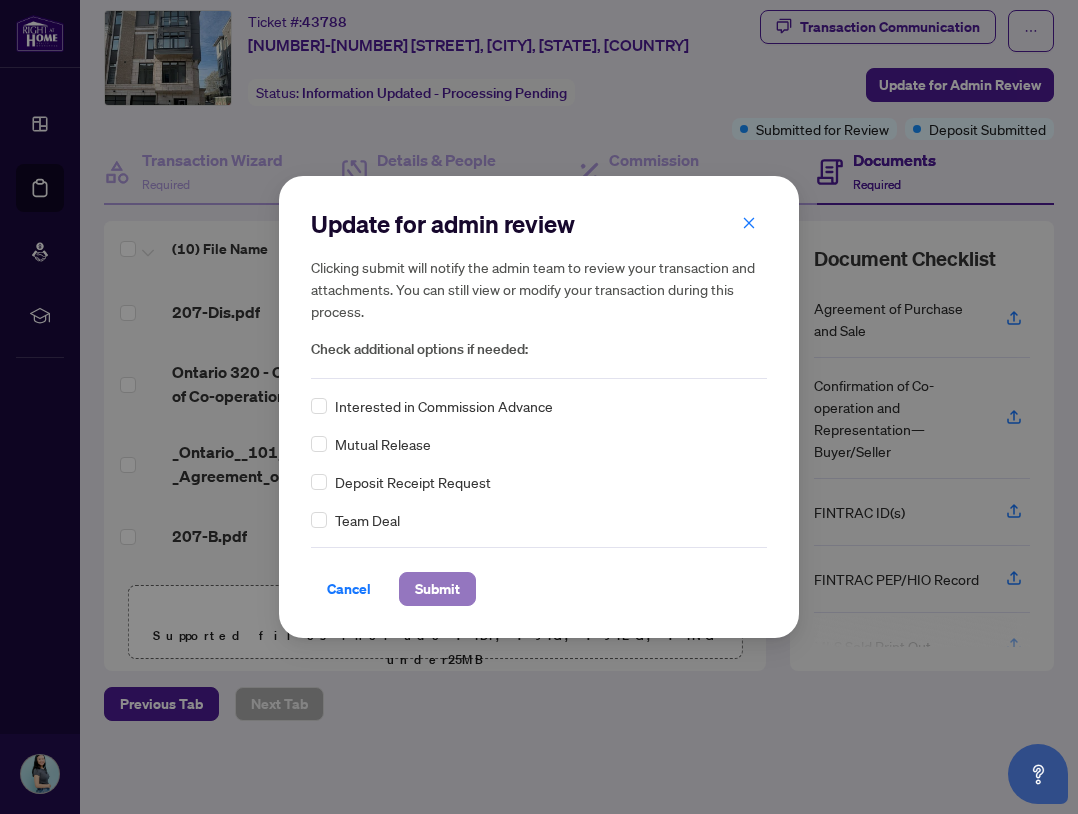 click on "Submit" at bounding box center (437, 589) 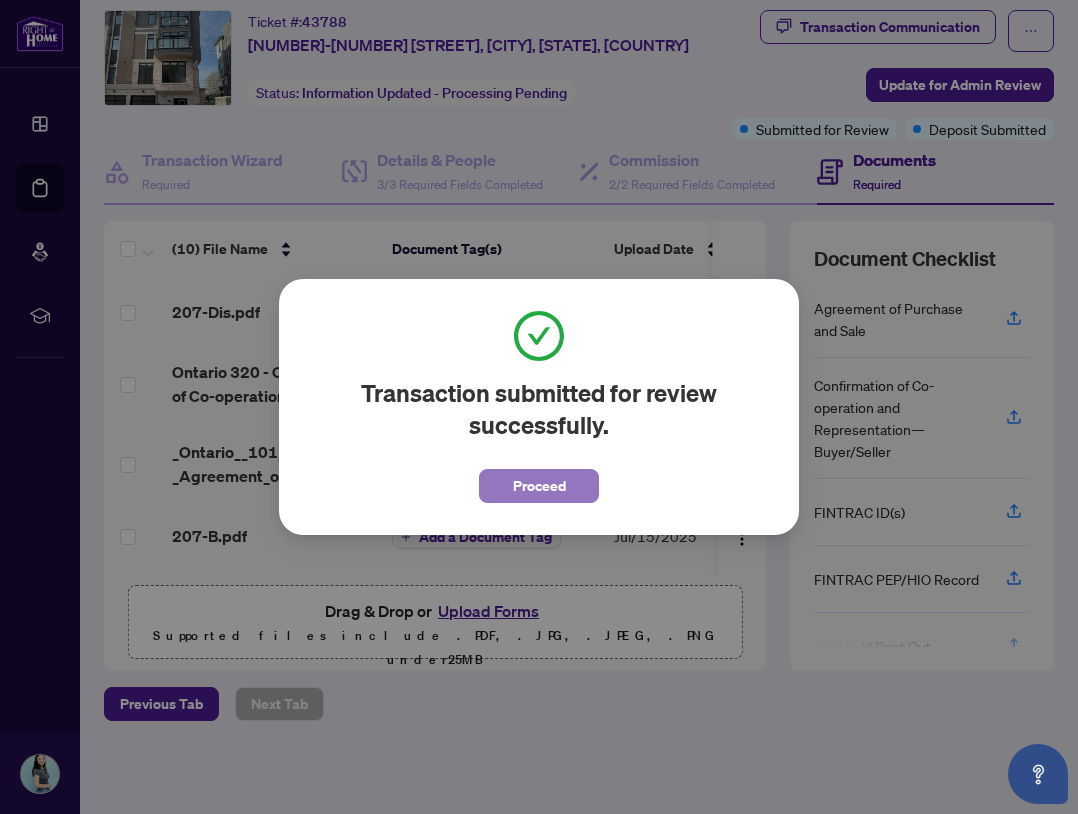 click on "Proceed" at bounding box center [539, 486] 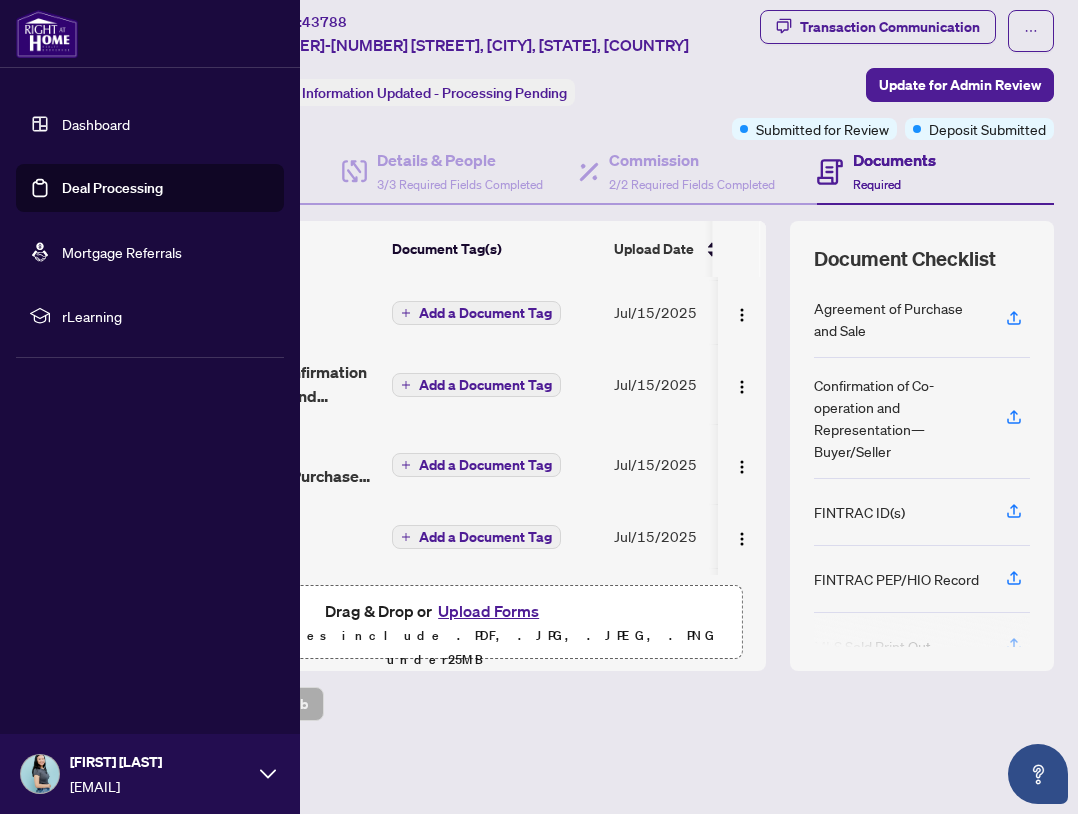 click on "Deal Processing" at bounding box center (112, 188) 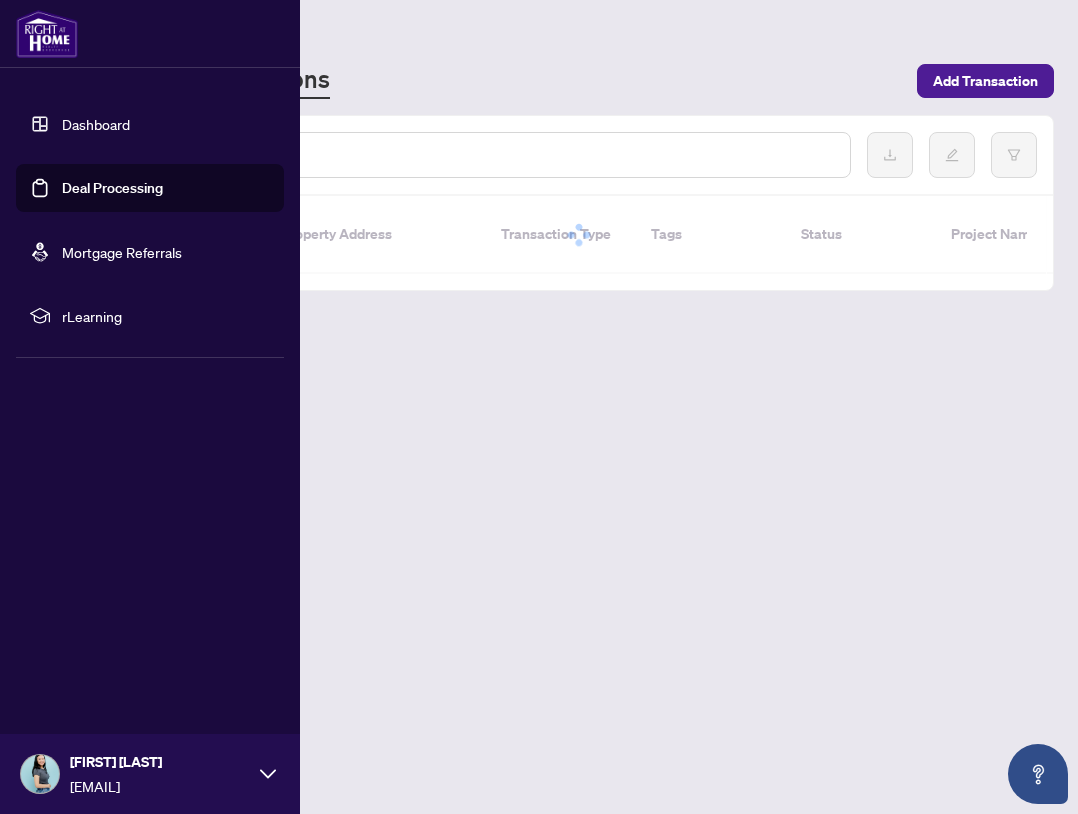 scroll, scrollTop: 0, scrollLeft: 0, axis: both 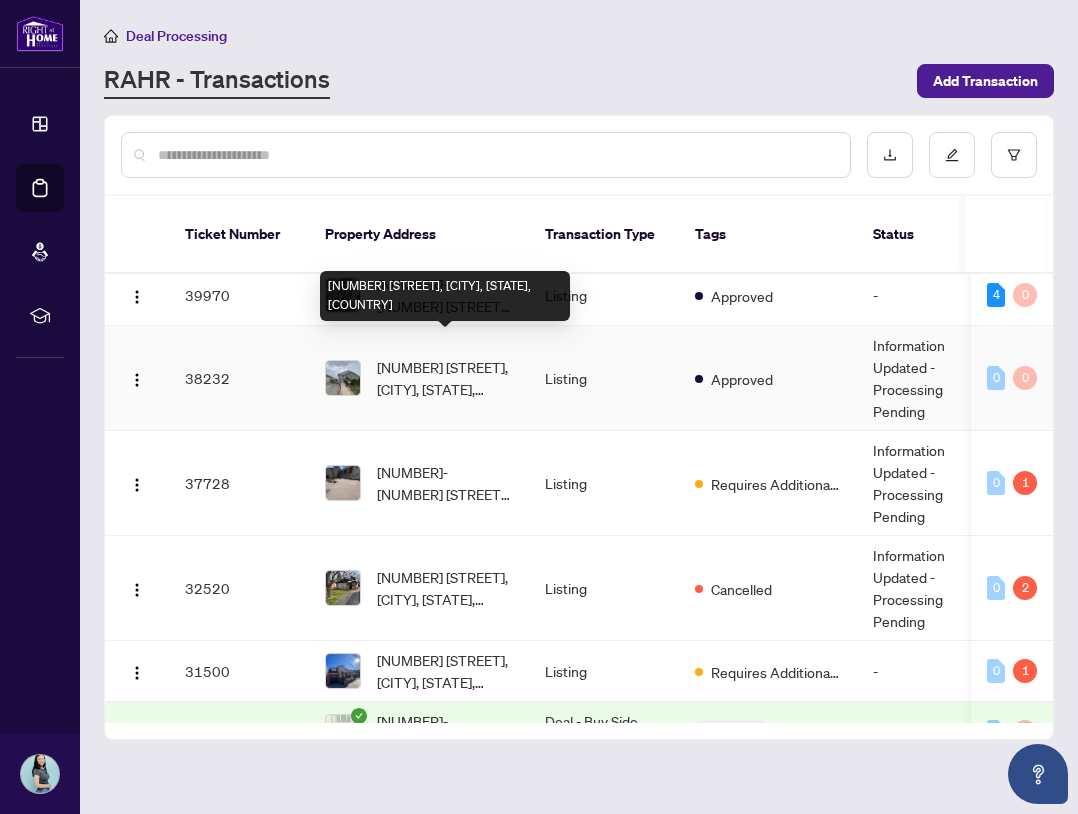 click on "[NUMBER] [STREET], [CITY], [STATE] [POSTAL_CODE], [COUNTRY]" at bounding box center [445, 378] 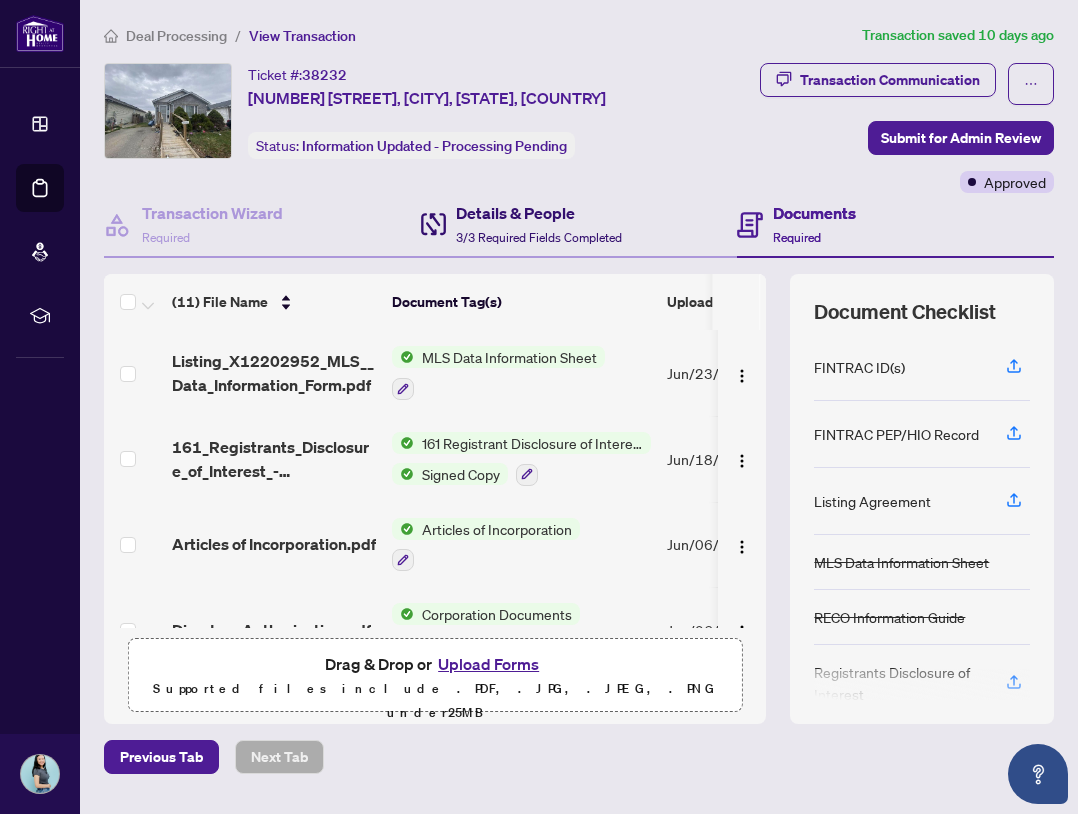 click on "Details & People" at bounding box center (539, 213) 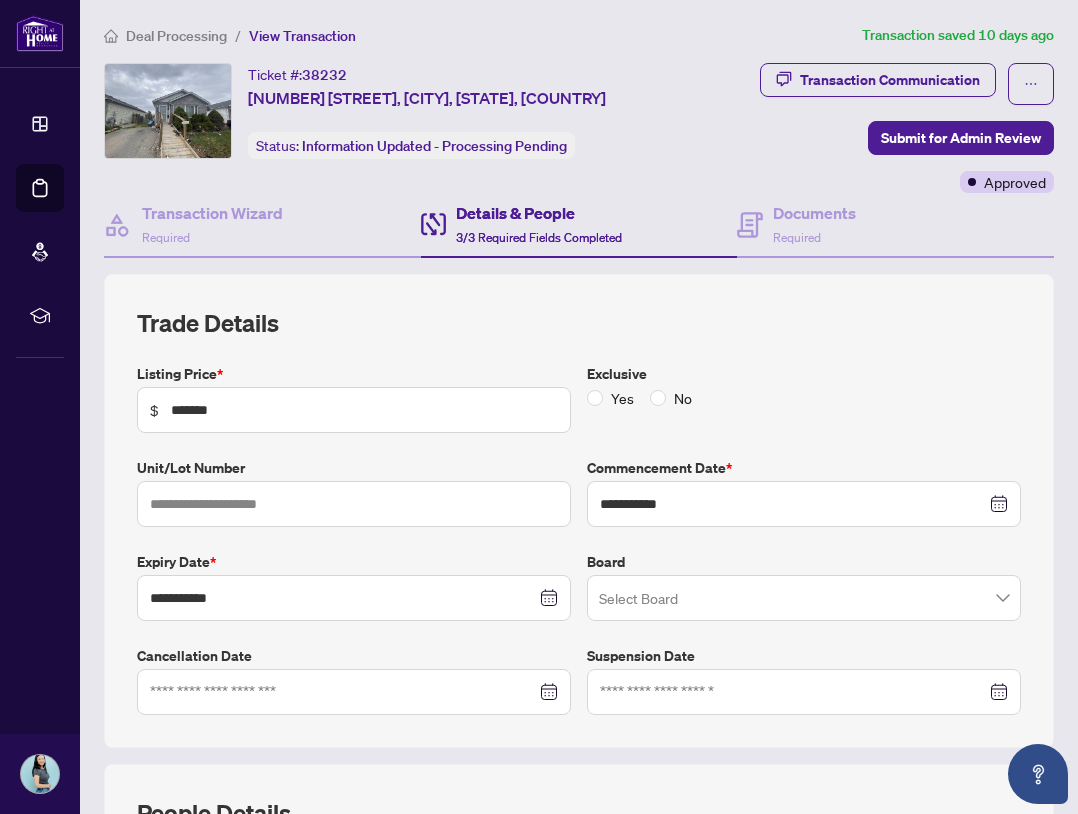 scroll, scrollTop: 100, scrollLeft: 0, axis: vertical 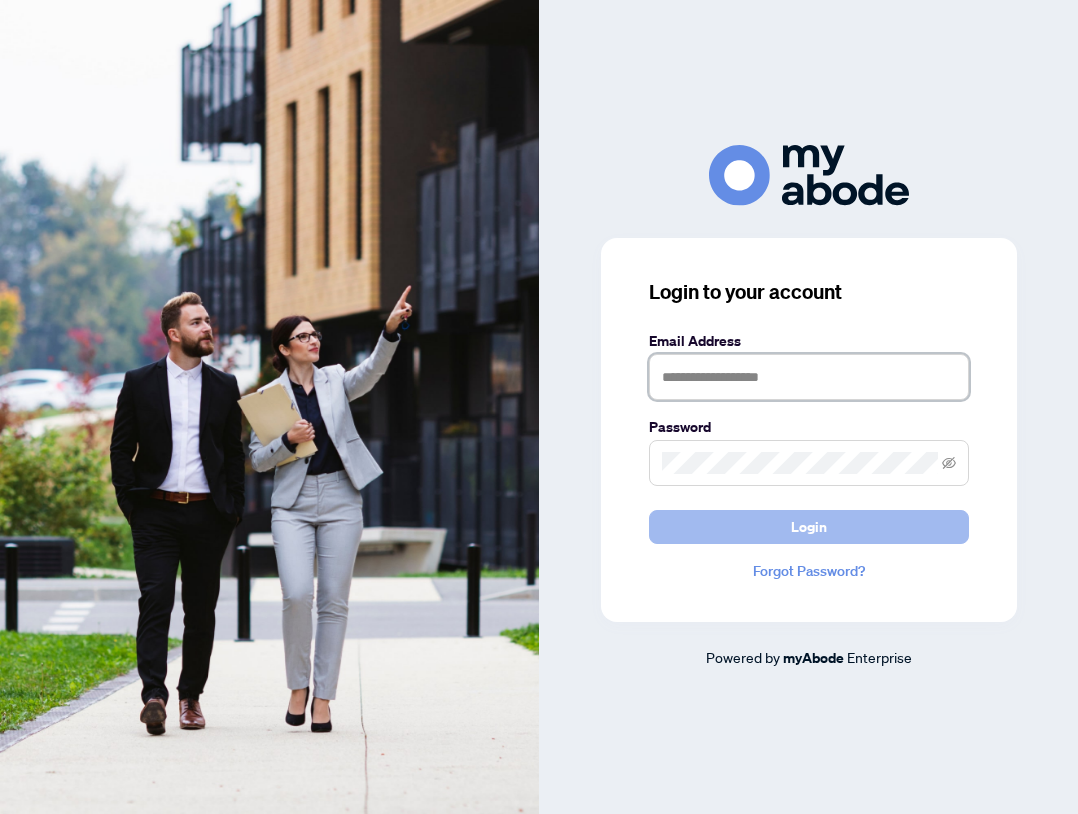 type on "**********" 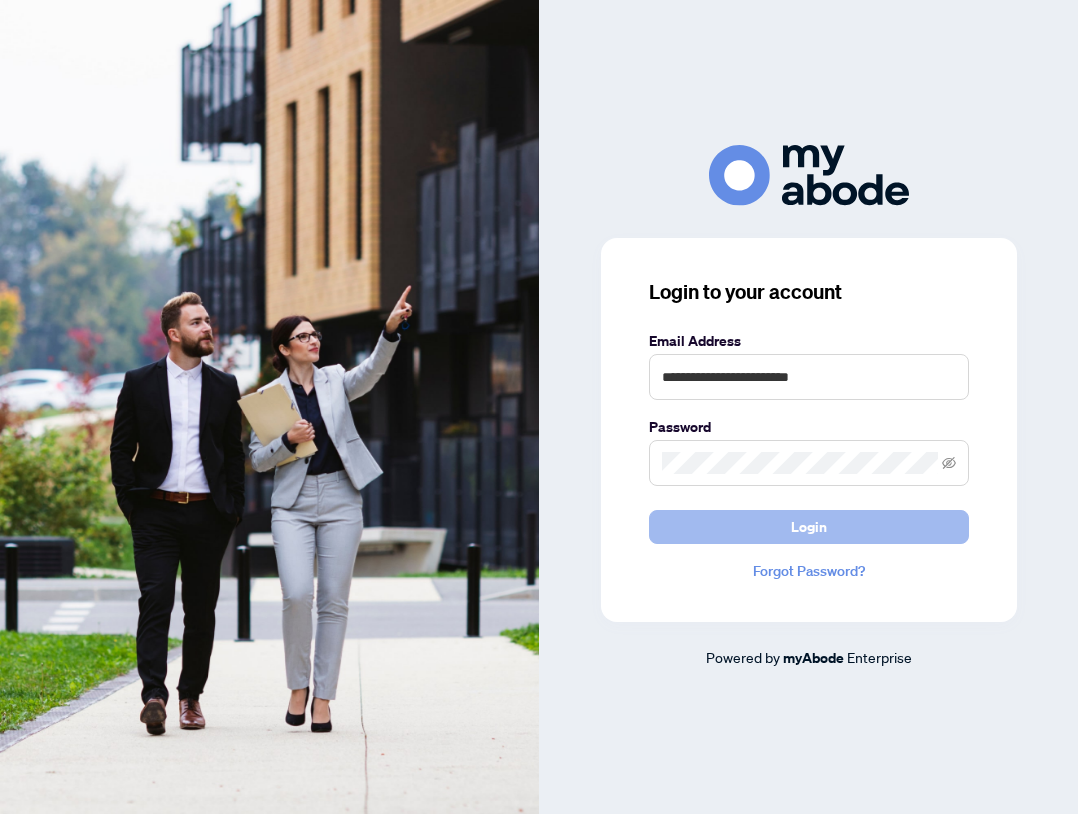 click on "Login" at bounding box center [809, 527] 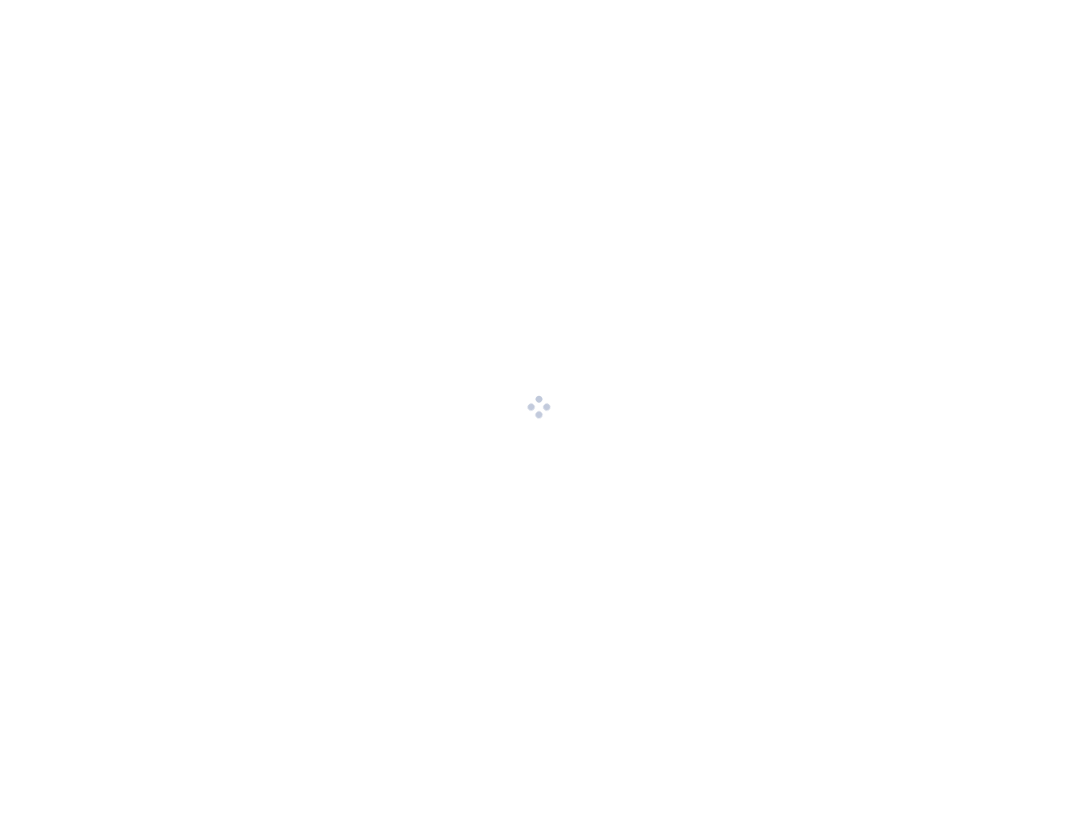 scroll, scrollTop: 0, scrollLeft: 0, axis: both 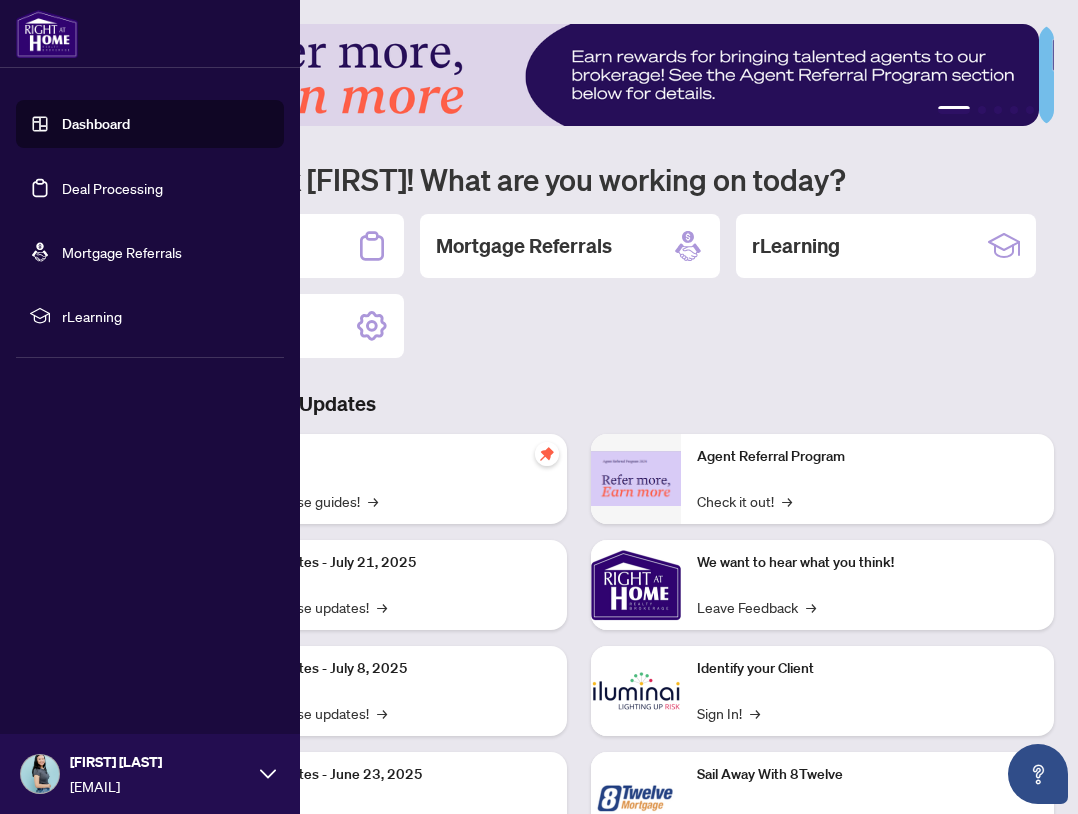 click on "Deal Processing" at bounding box center [112, 188] 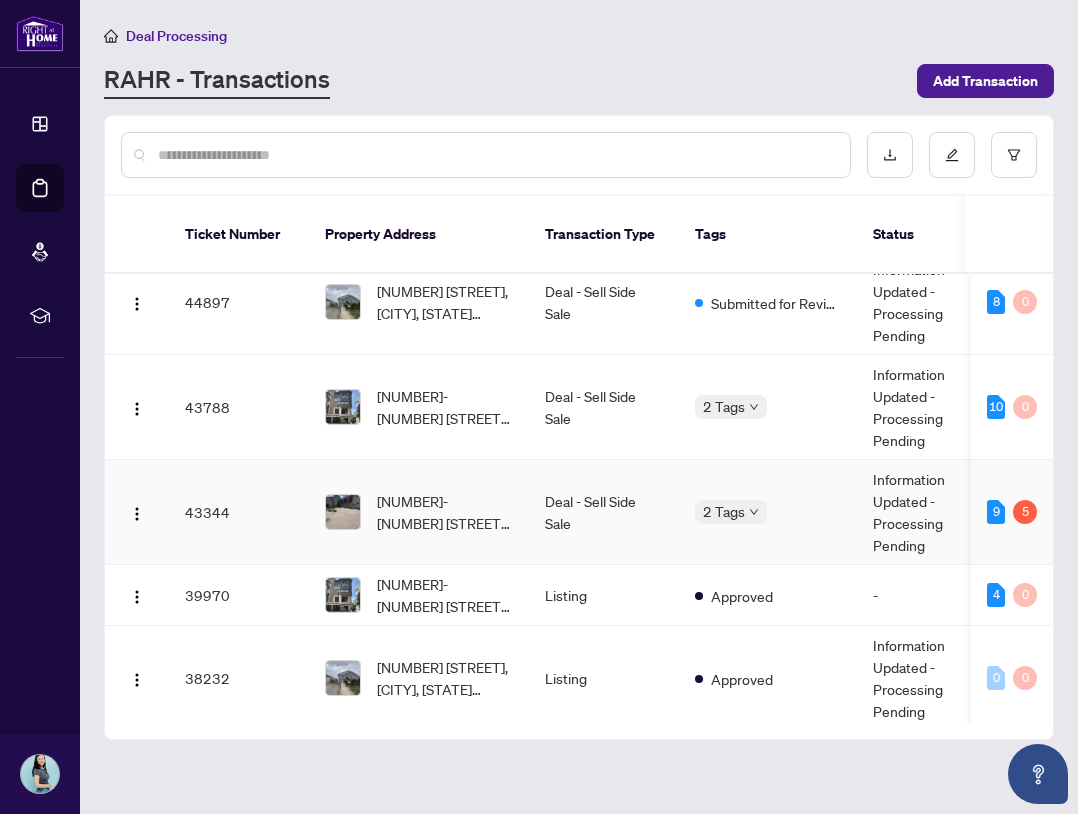 scroll, scrollTop: 500, scrollLeft: 0, axis: vertical 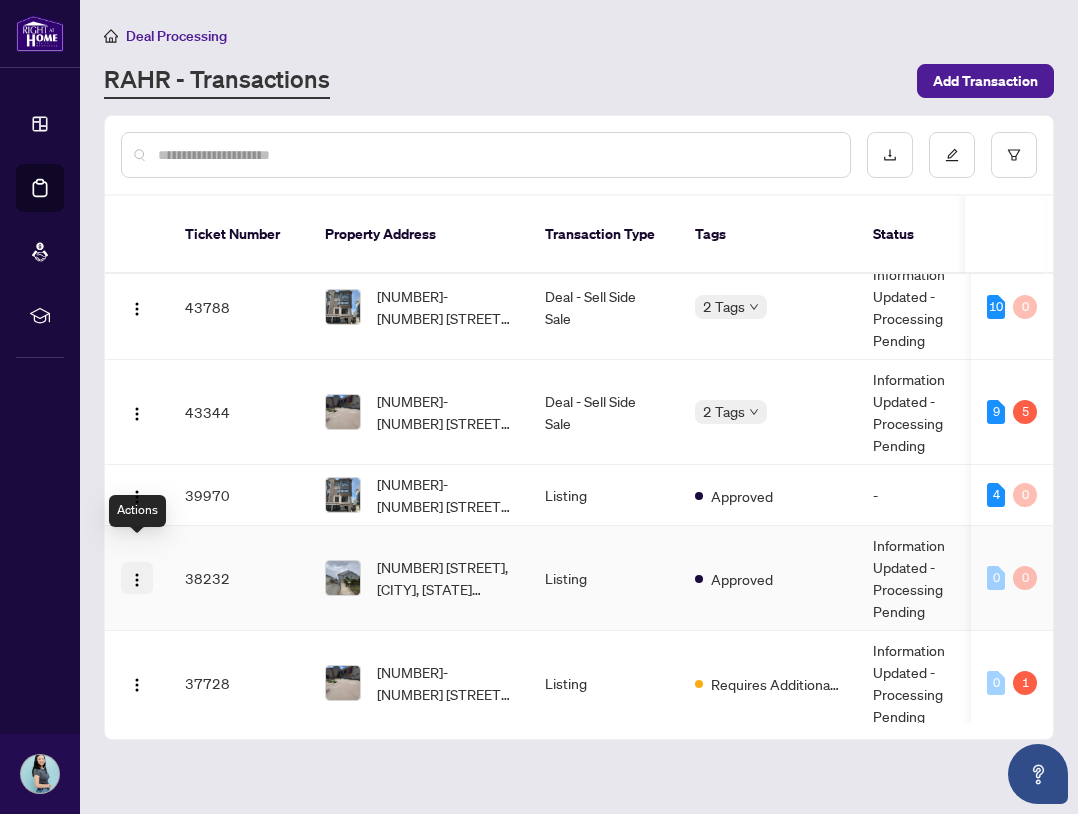 click at bounding box center [137, 578] 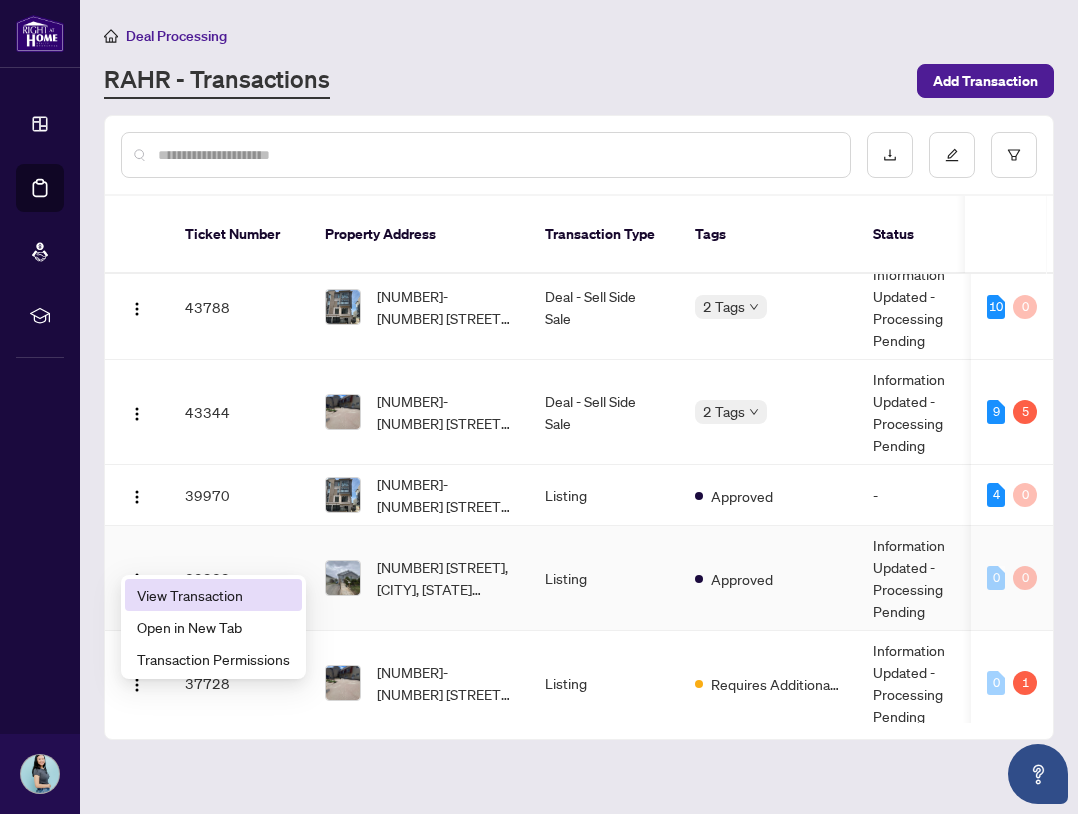 click on "View Transaction" at bounding box center [213, 595] 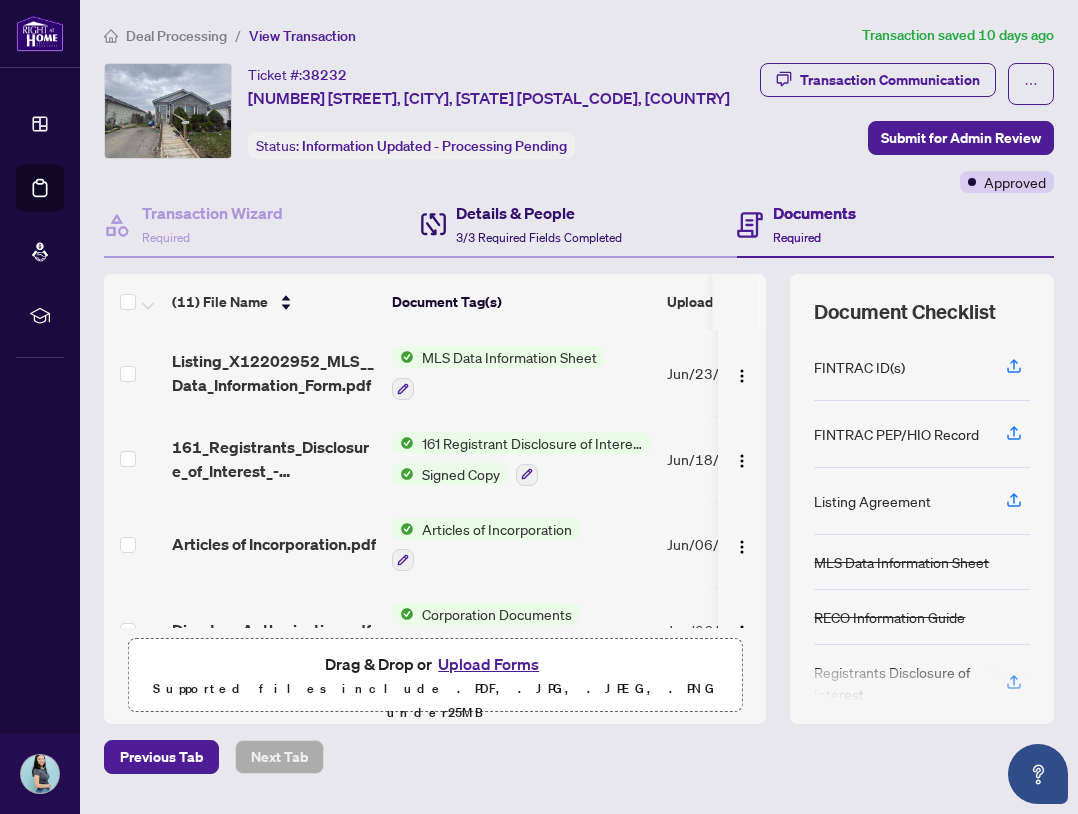 click on "3/3 Required Fields Completed" at bounding box center (539, 237) 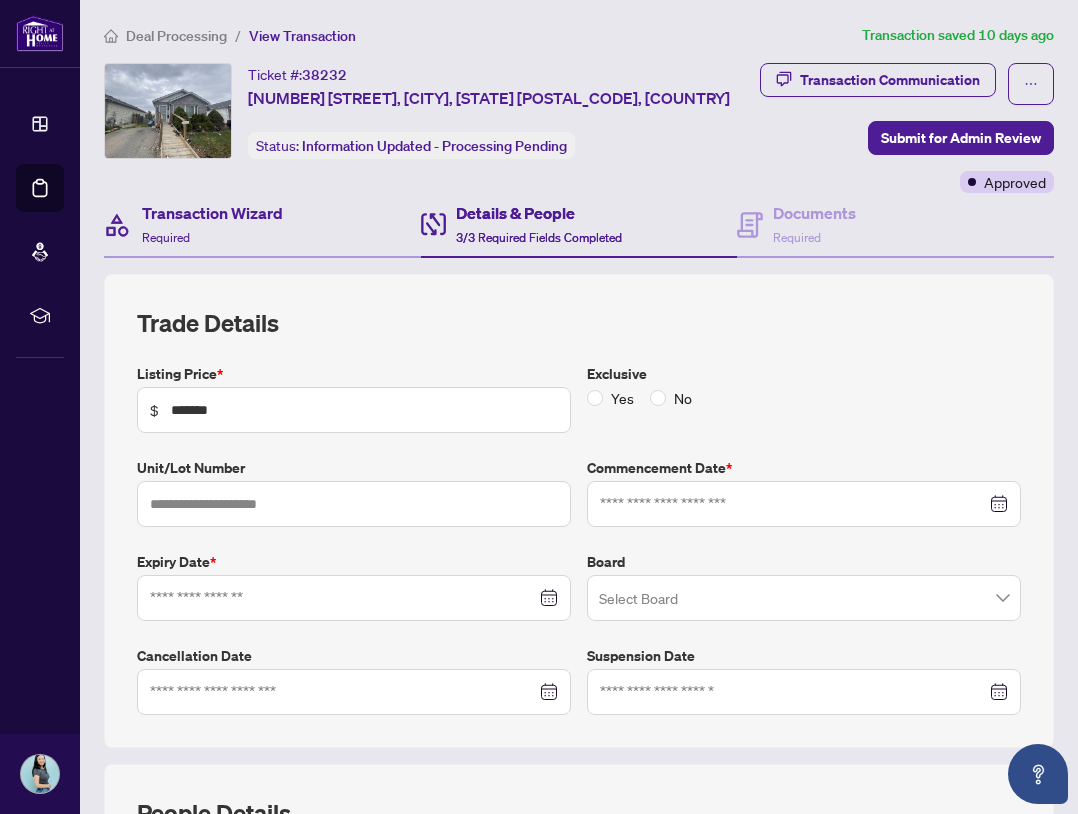 type on "**********" 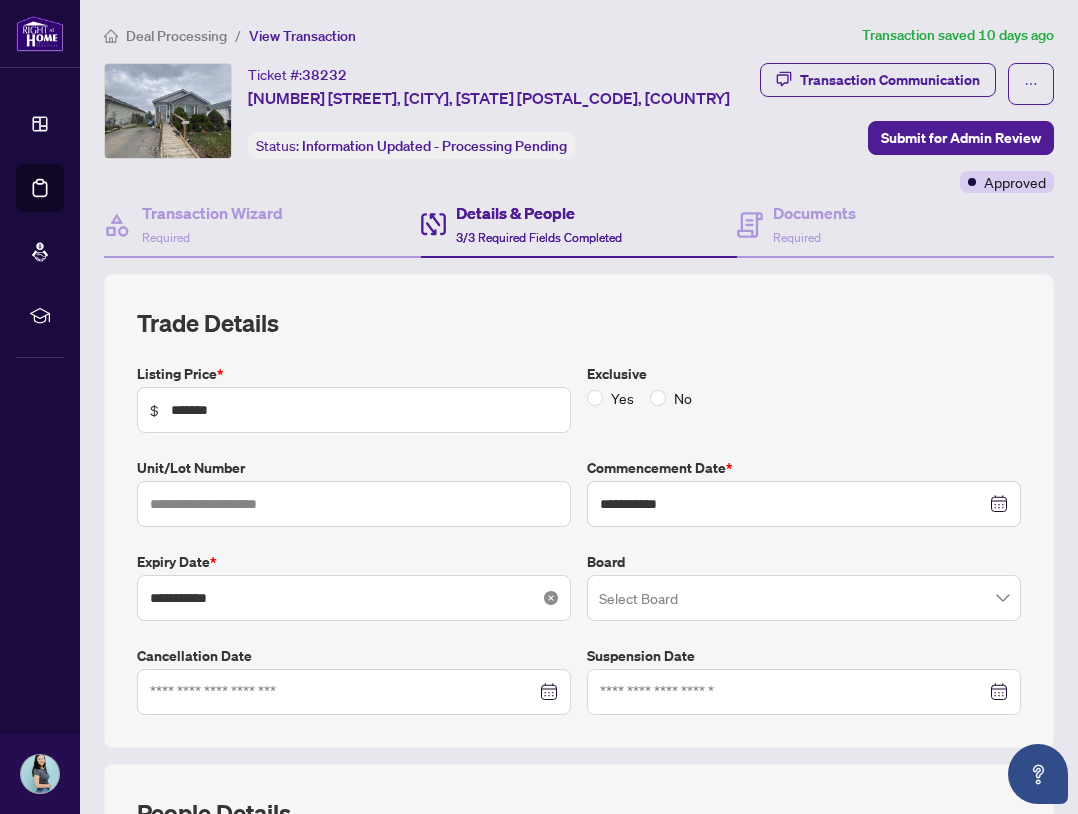 click 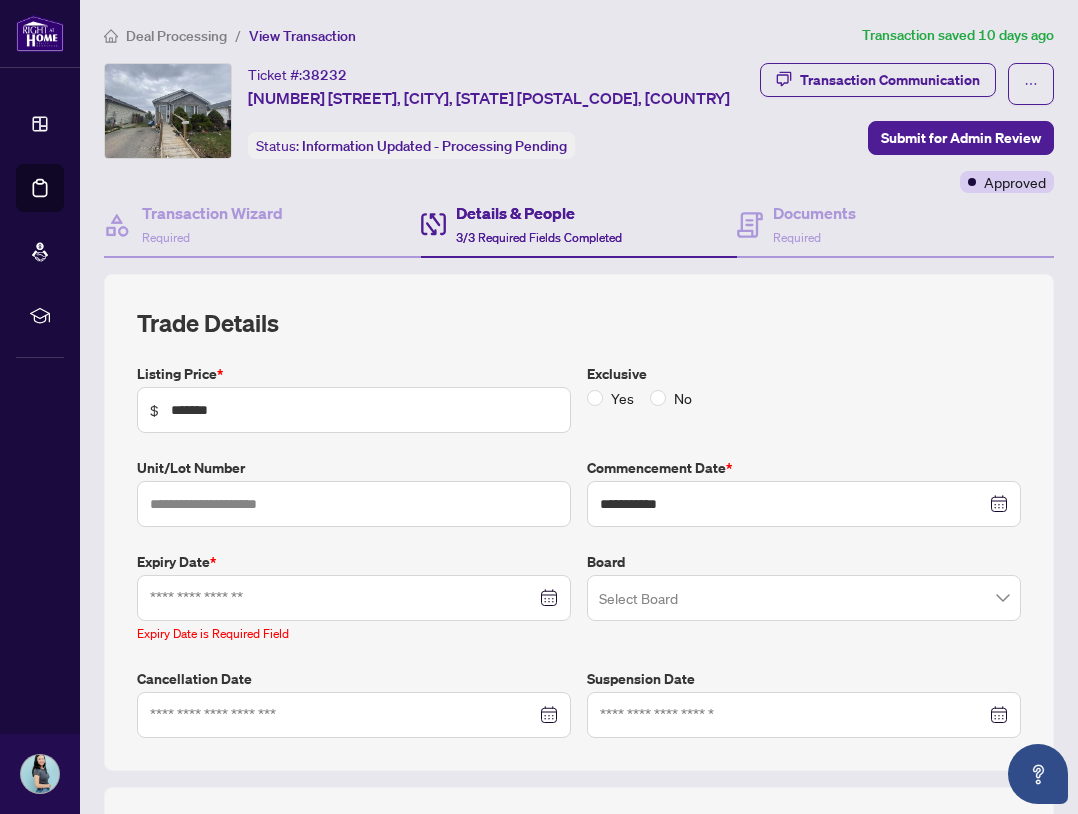 click at bounding box center [354, 598] 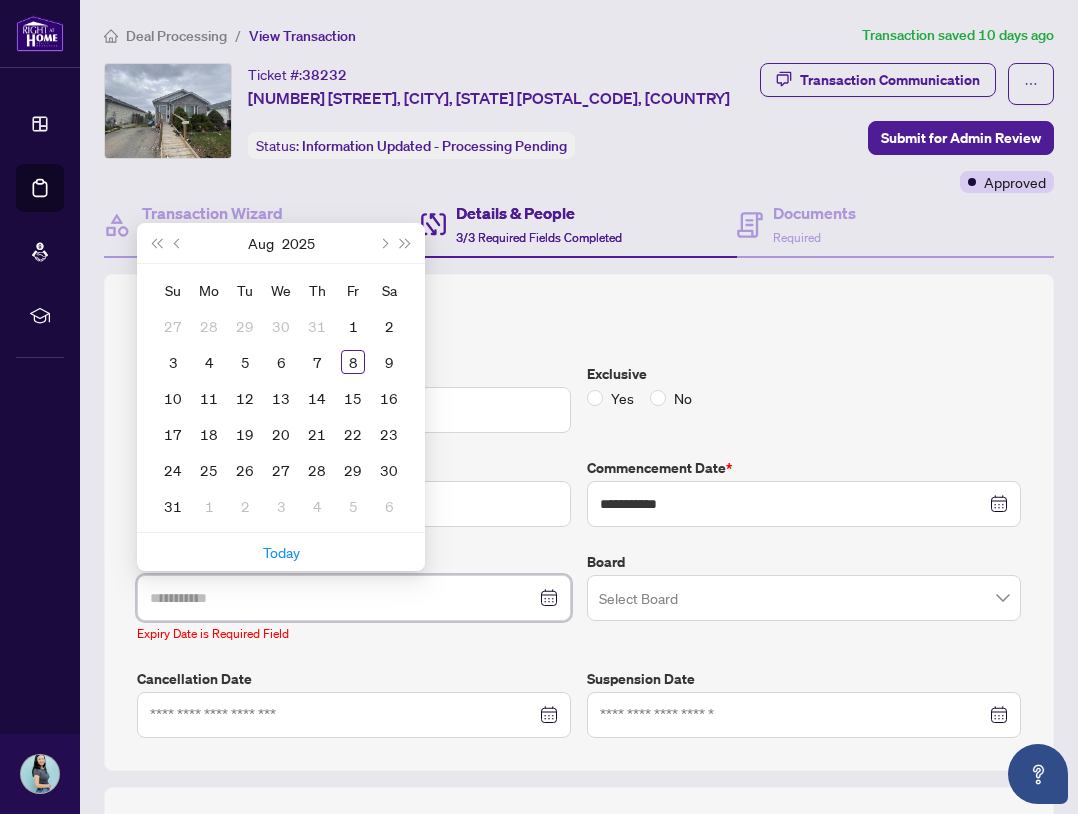type on "**********" 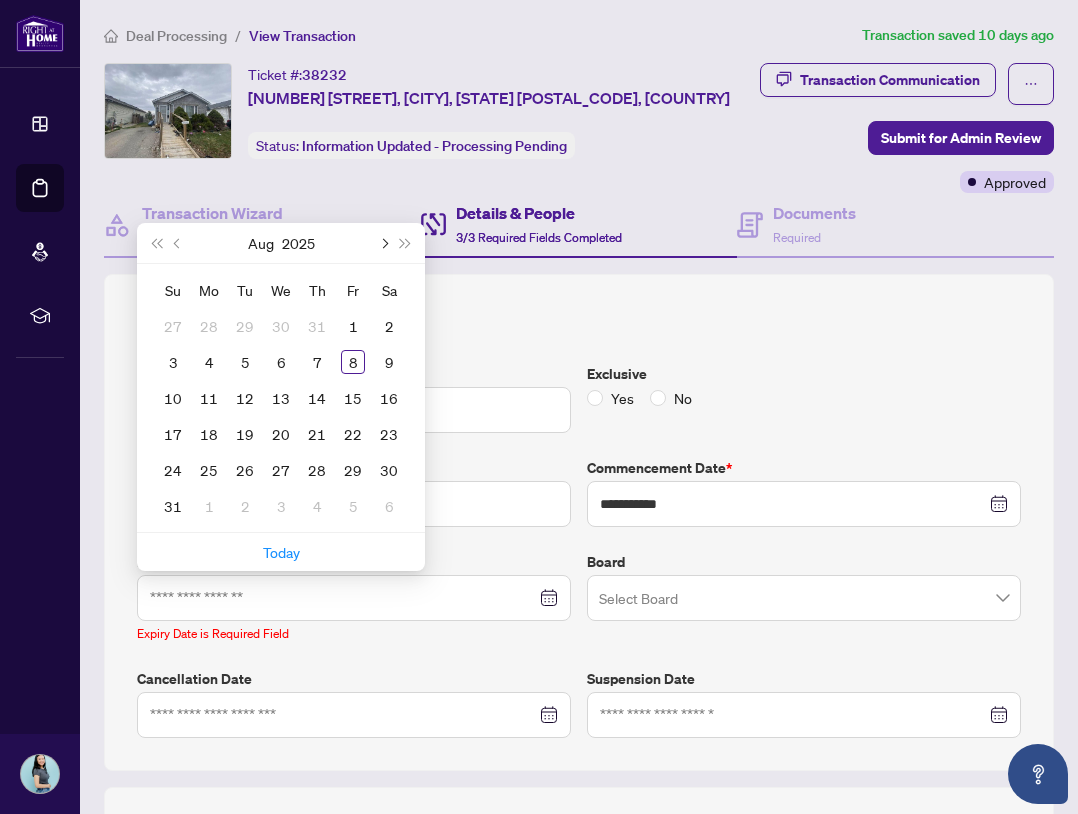 click at bounding box center [383, 243] 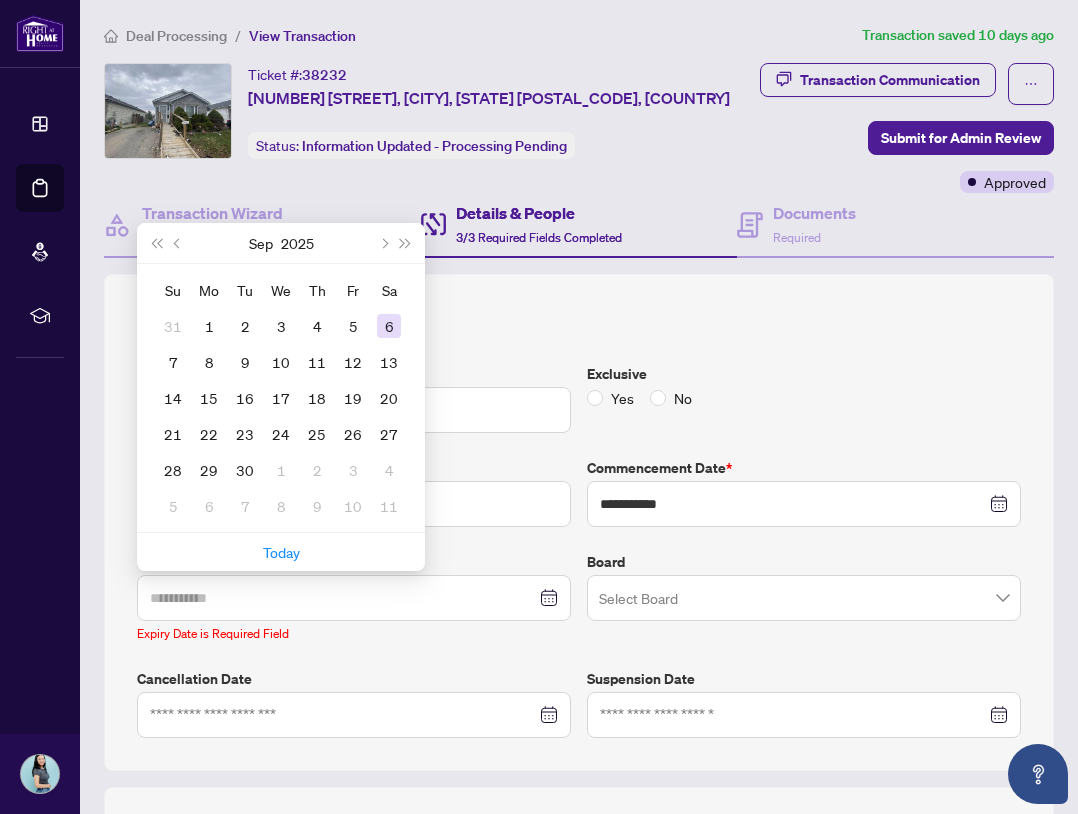 type on "**********" 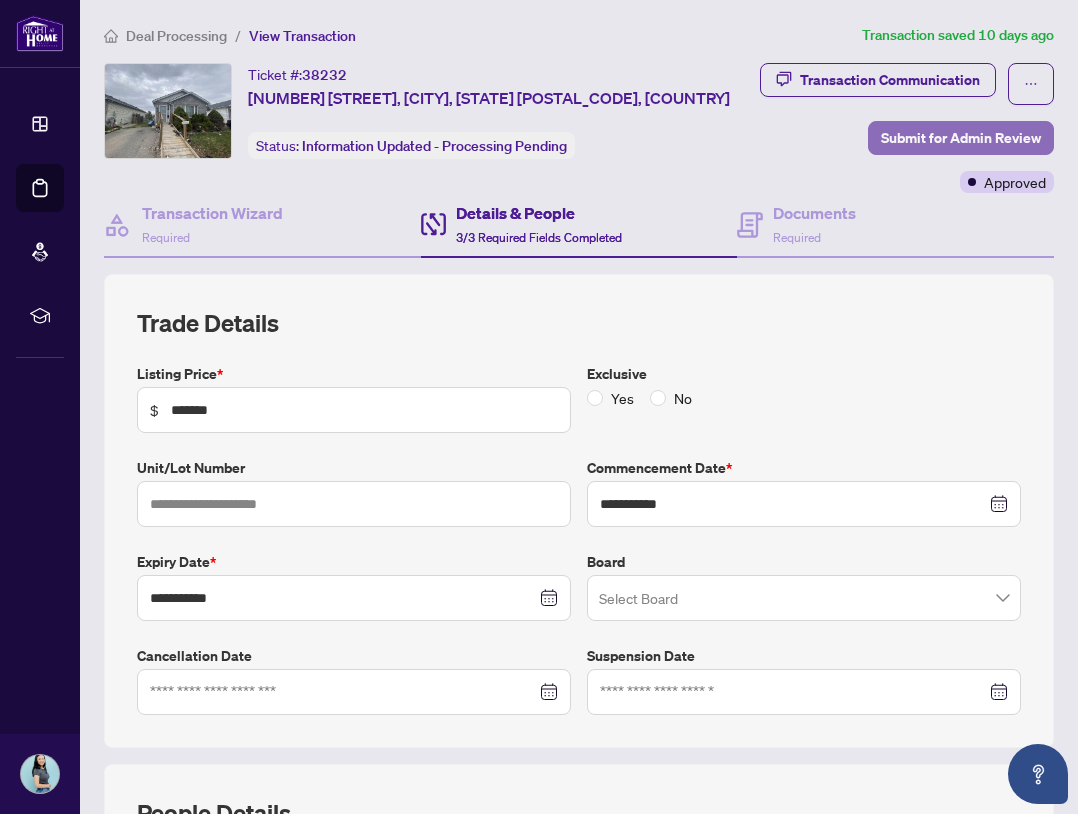 click on "Submit for Admin Review" at bounding box center (961, 138) 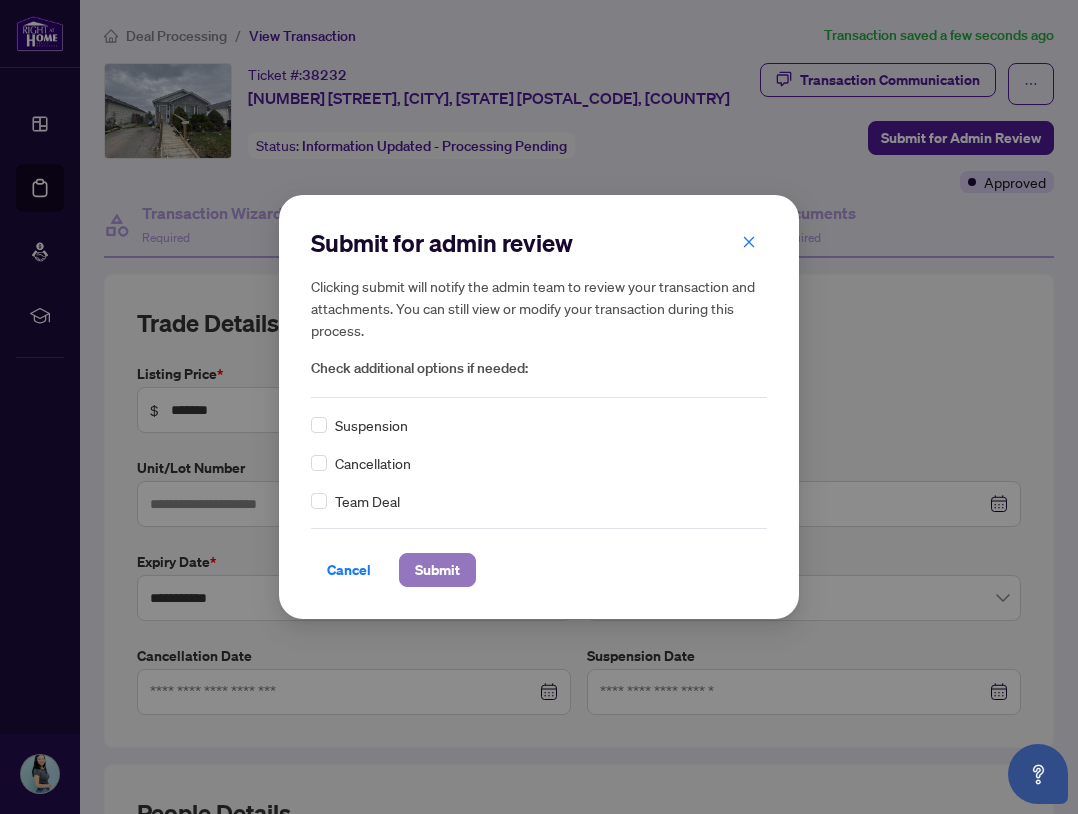 click on "Submit" at bounding box center [437, 570] 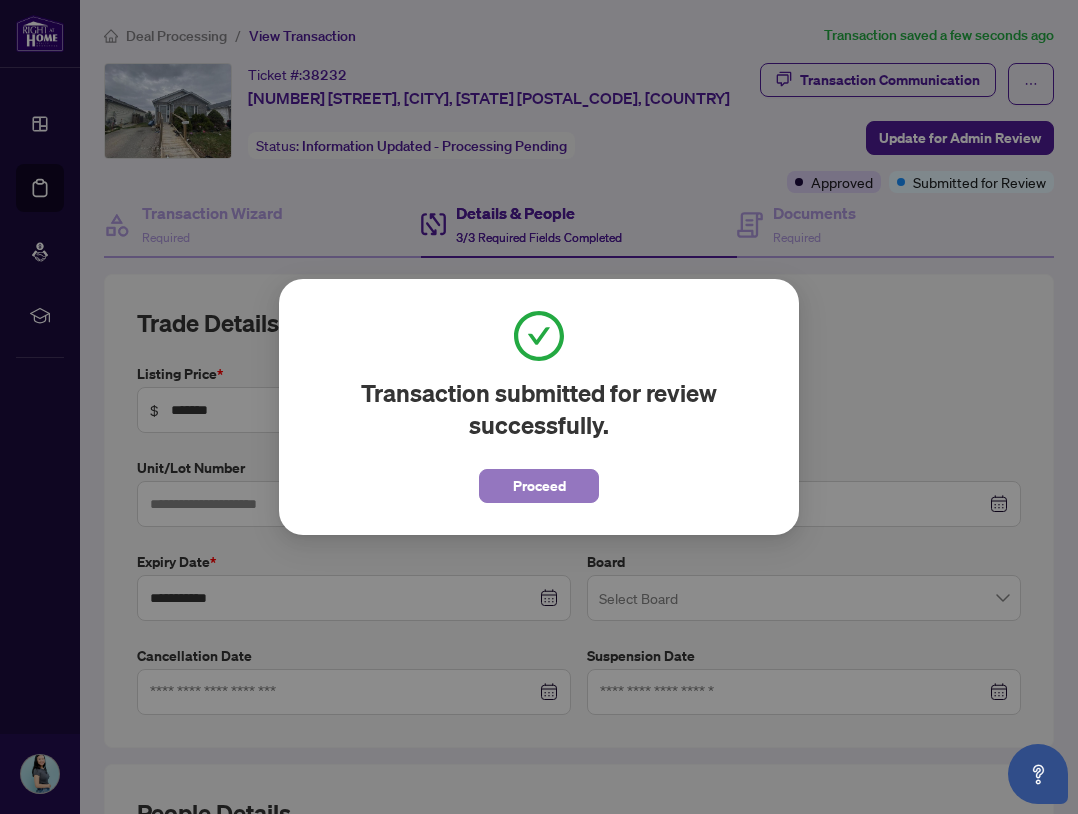click on "Proceed" at bounding box center (539, 486) 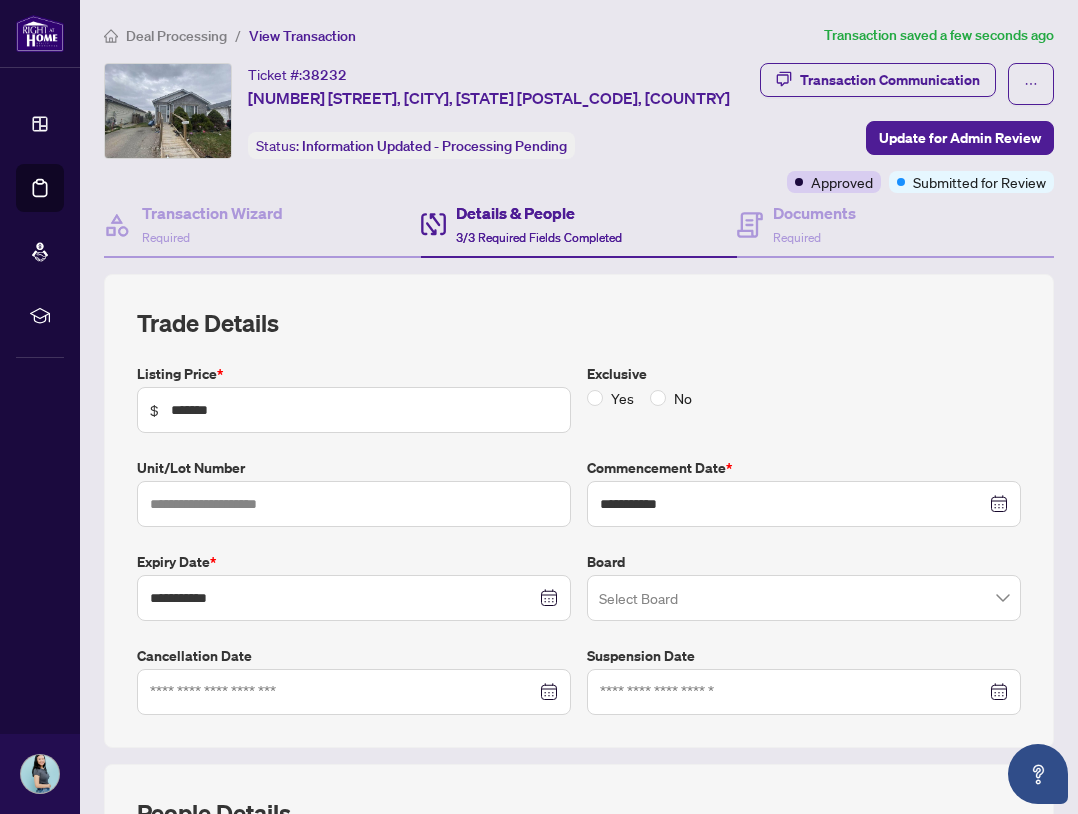 click on "Deal Processing" at bounding box center (176, 36) 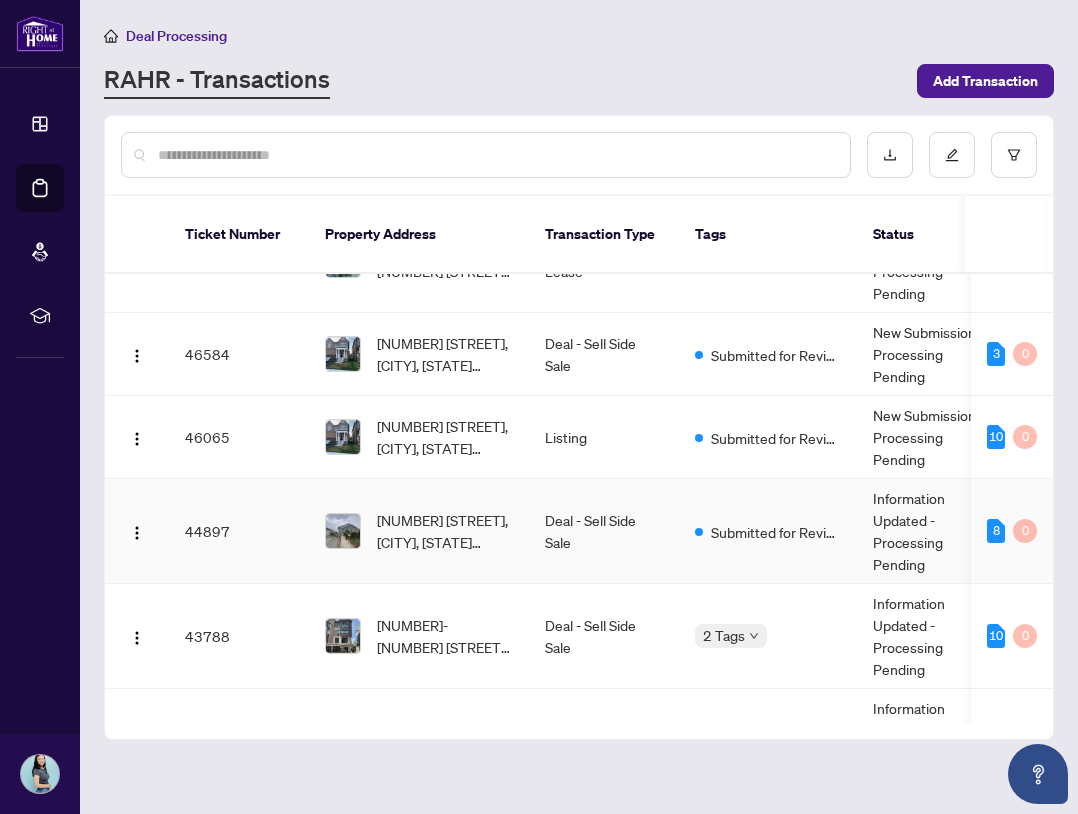 scroll, scrollTop: 200, scrollLeft: 0, axis: vertical 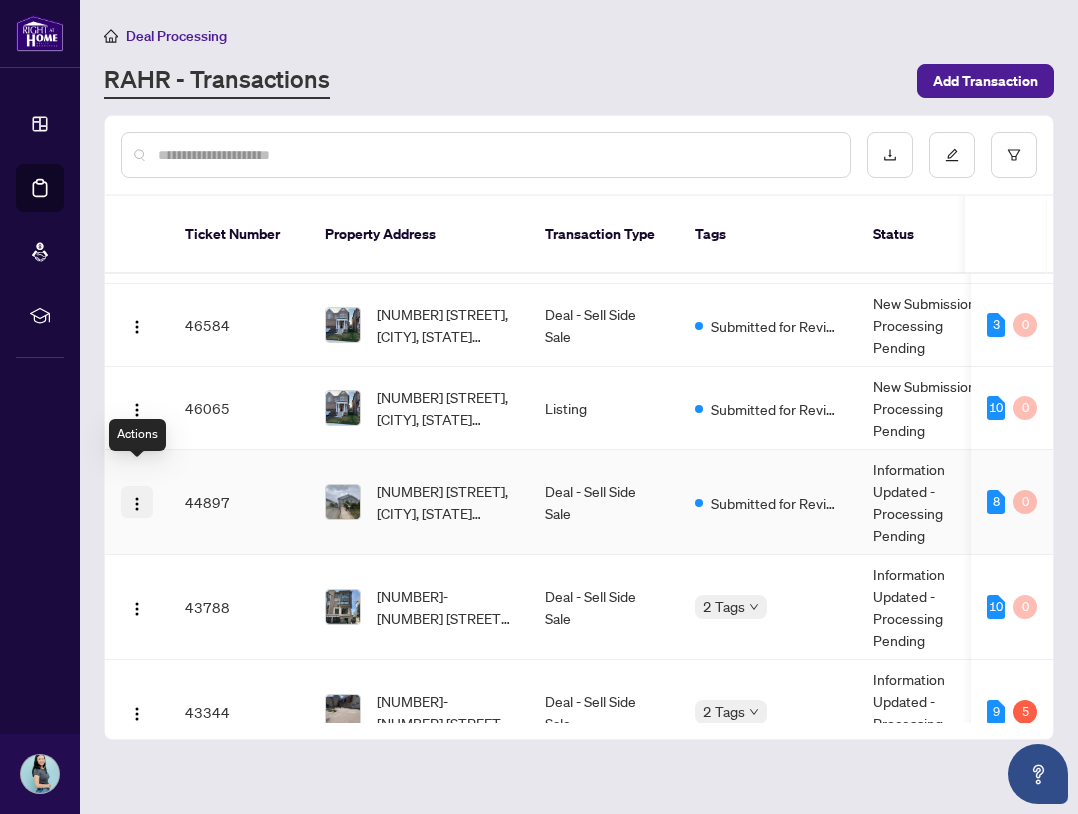 click at bounding box center [137, 504] 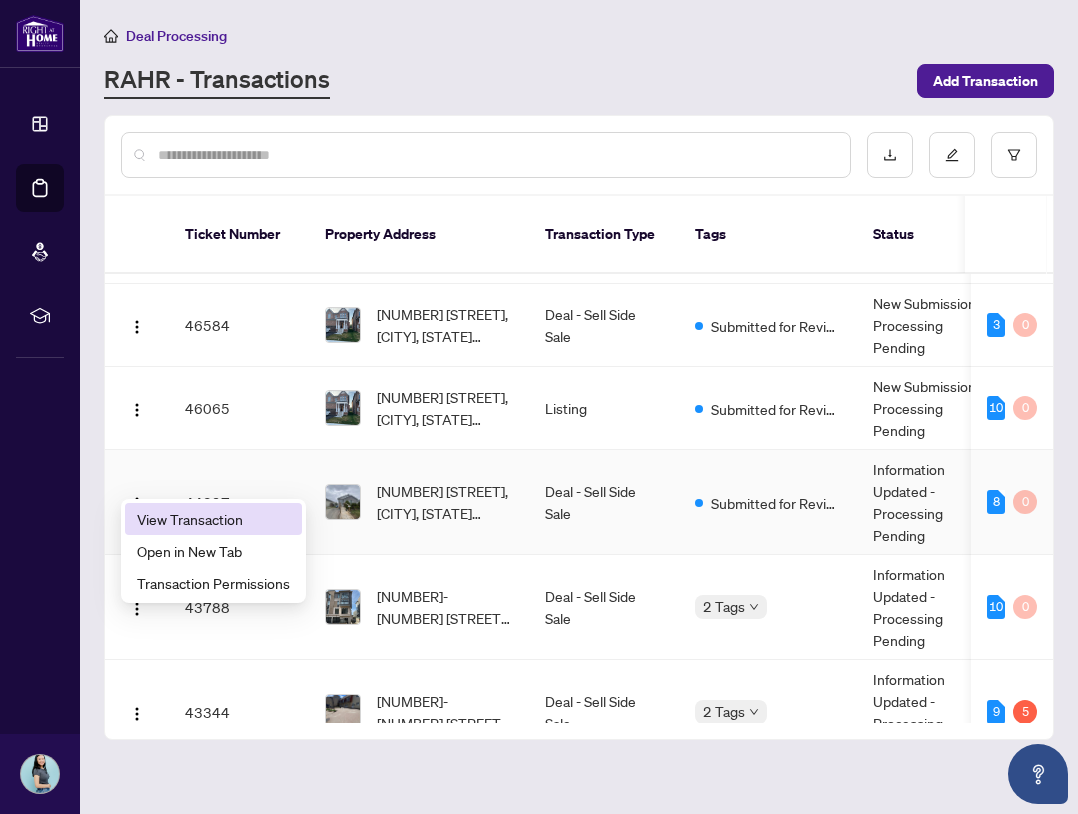 click on "View Transaction" at bounding box center (213, 519) 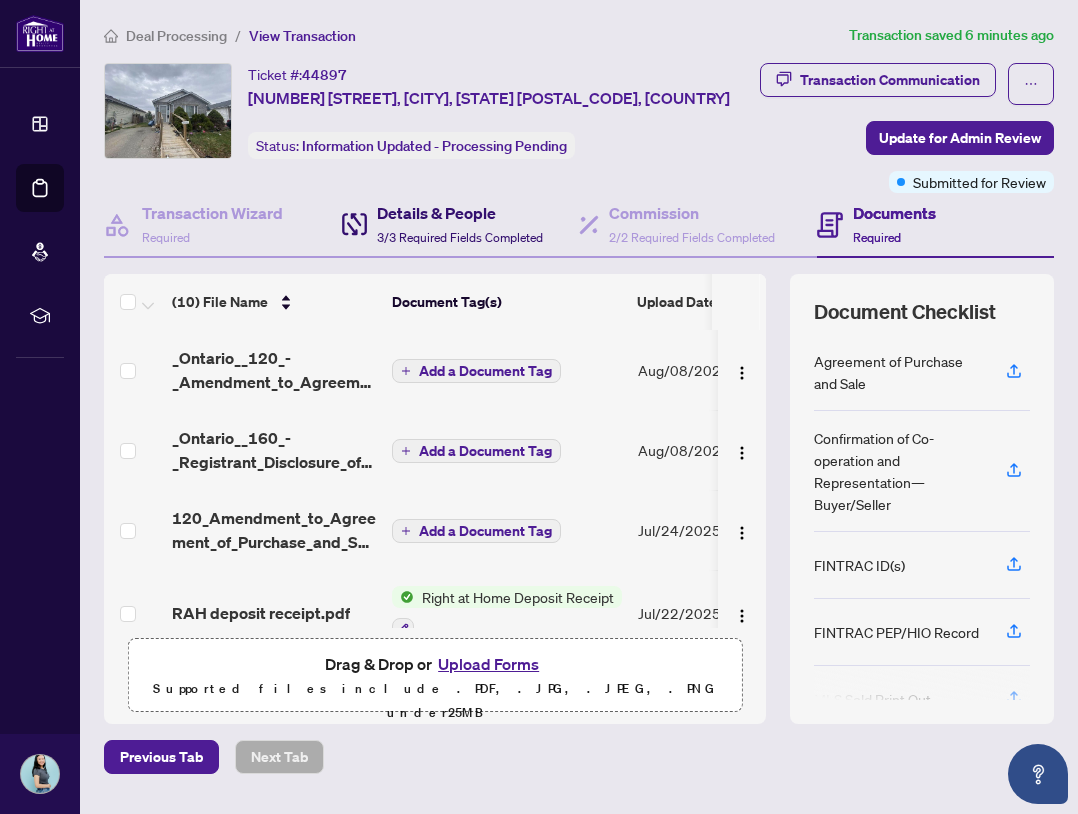 click on "3/3 Required Fields Completed" at bounding box center (460, 237) 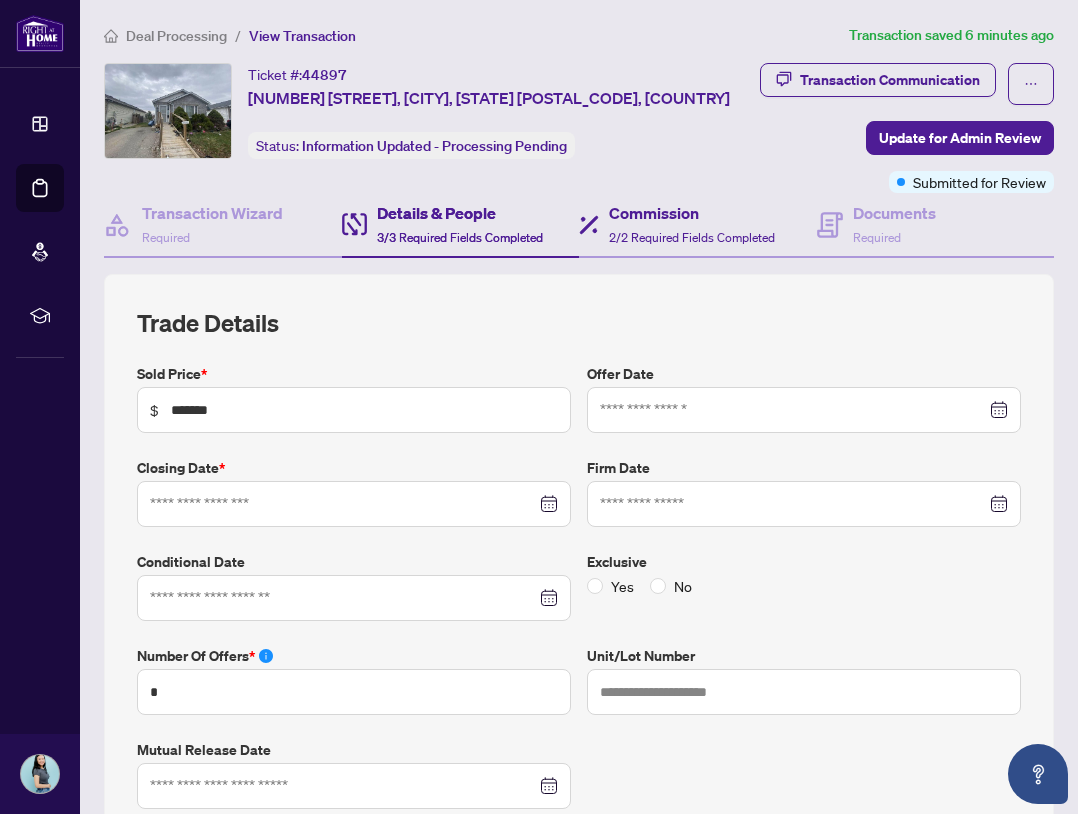 type on "**********" 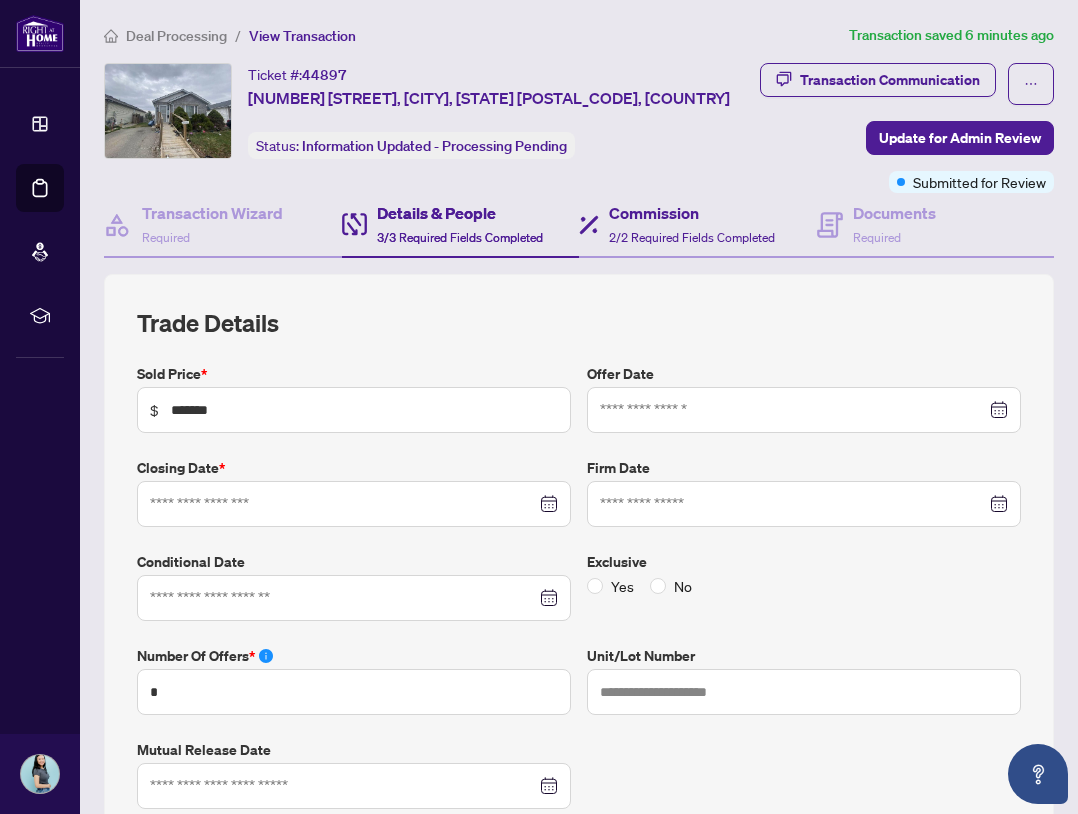 type on "**********" 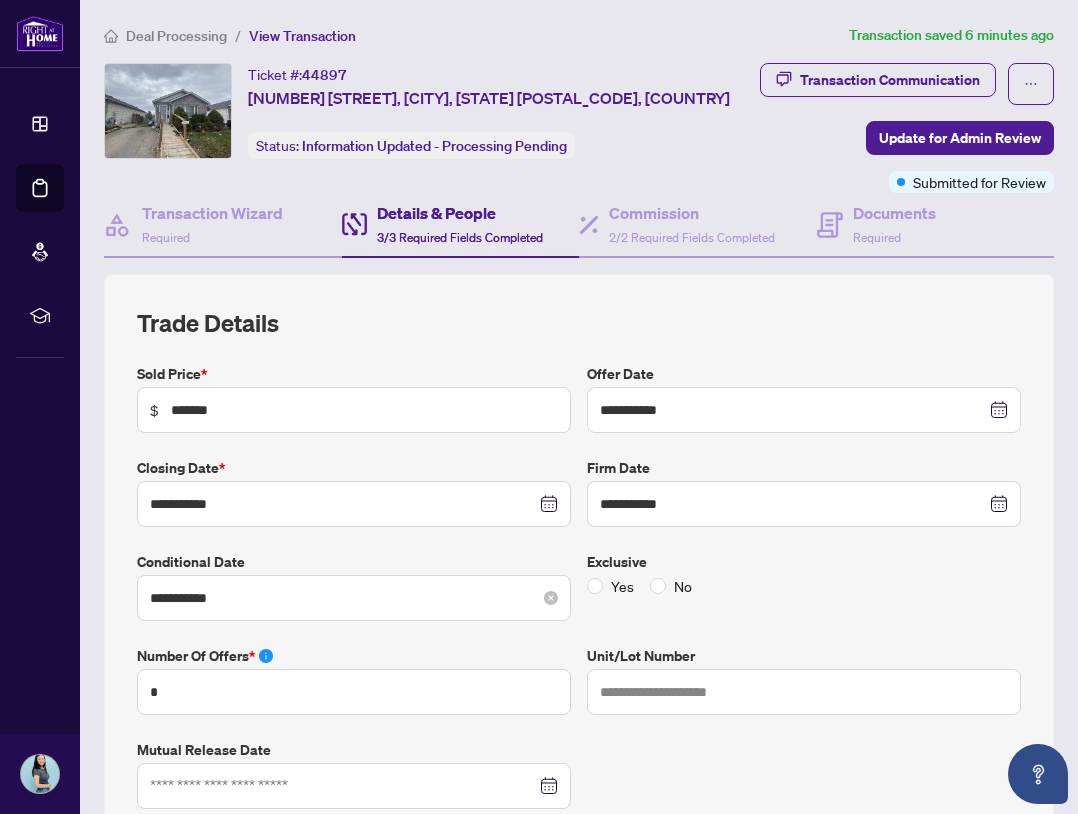 click on "**********" at bounding box center [354, 598] 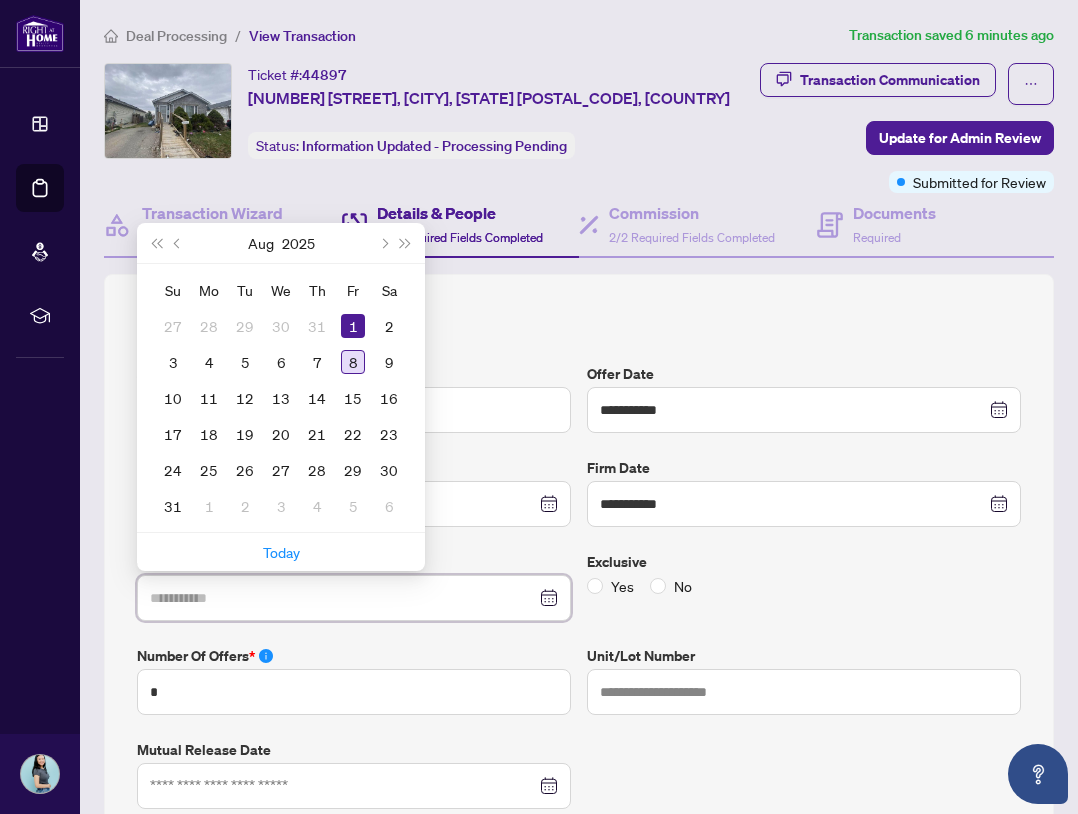 type on "**********" 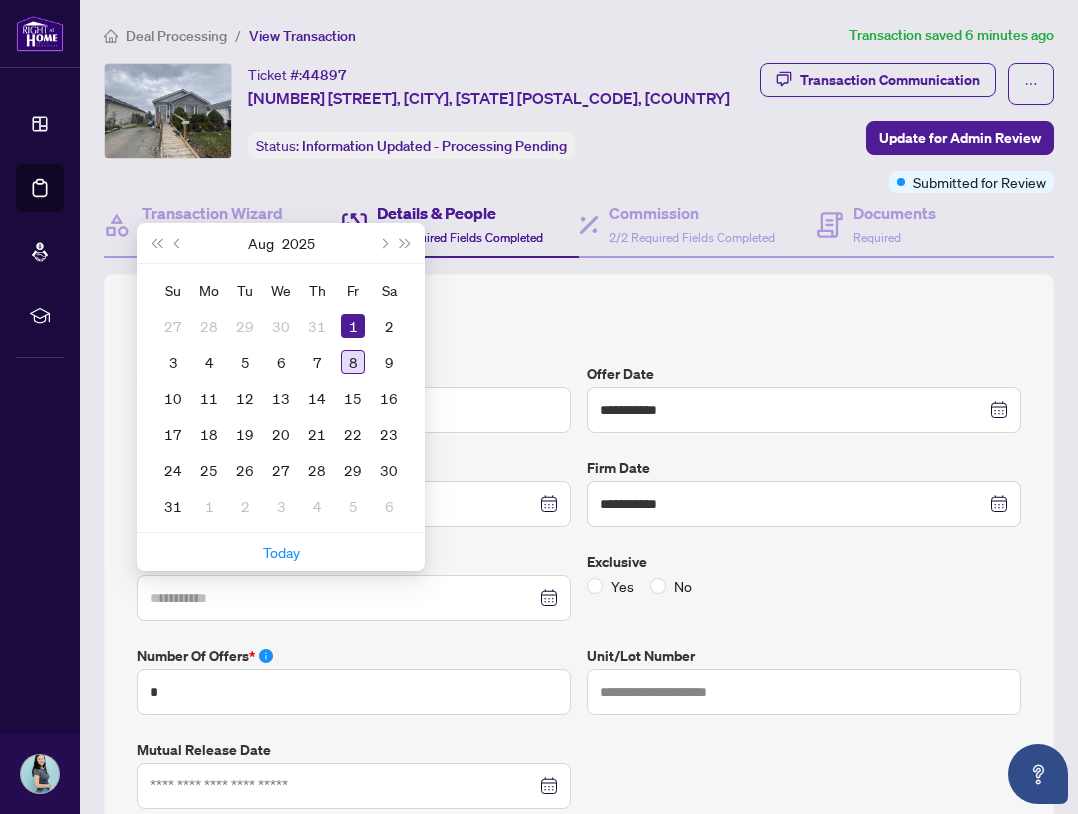 click on "8" at bounding box center (353, 362) 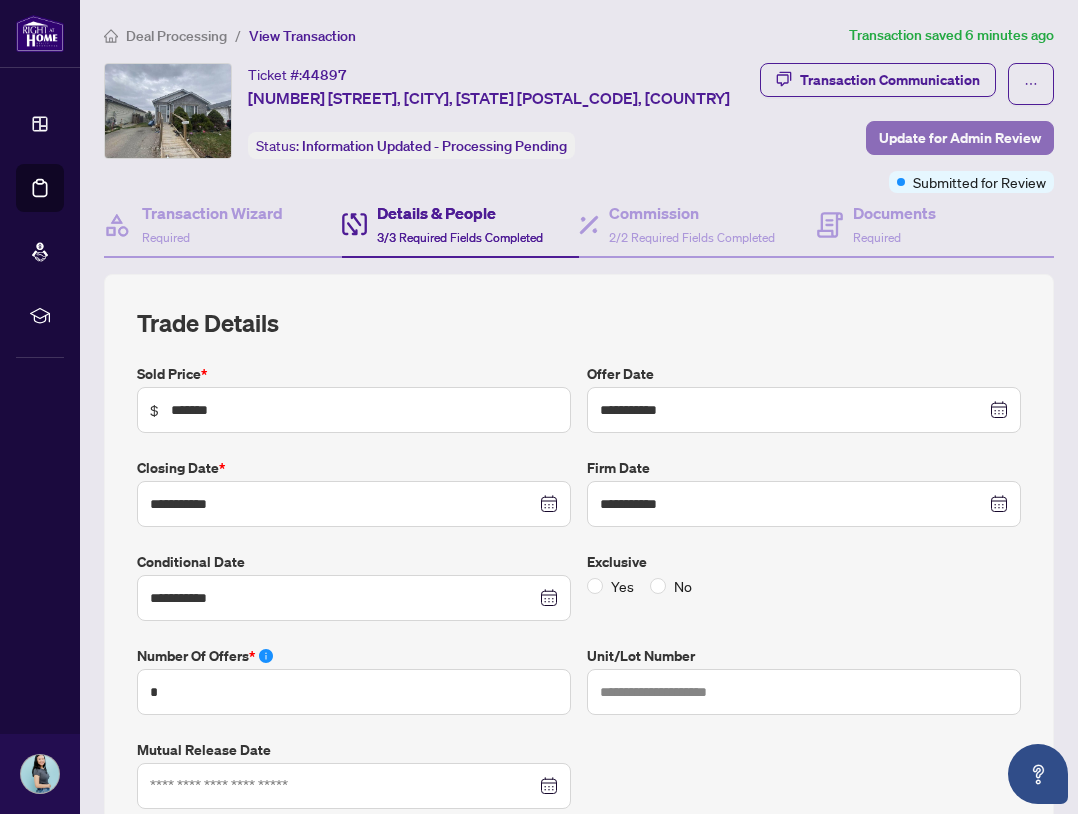 click on "Update for Admin Review" at bounding box center (960, 138) 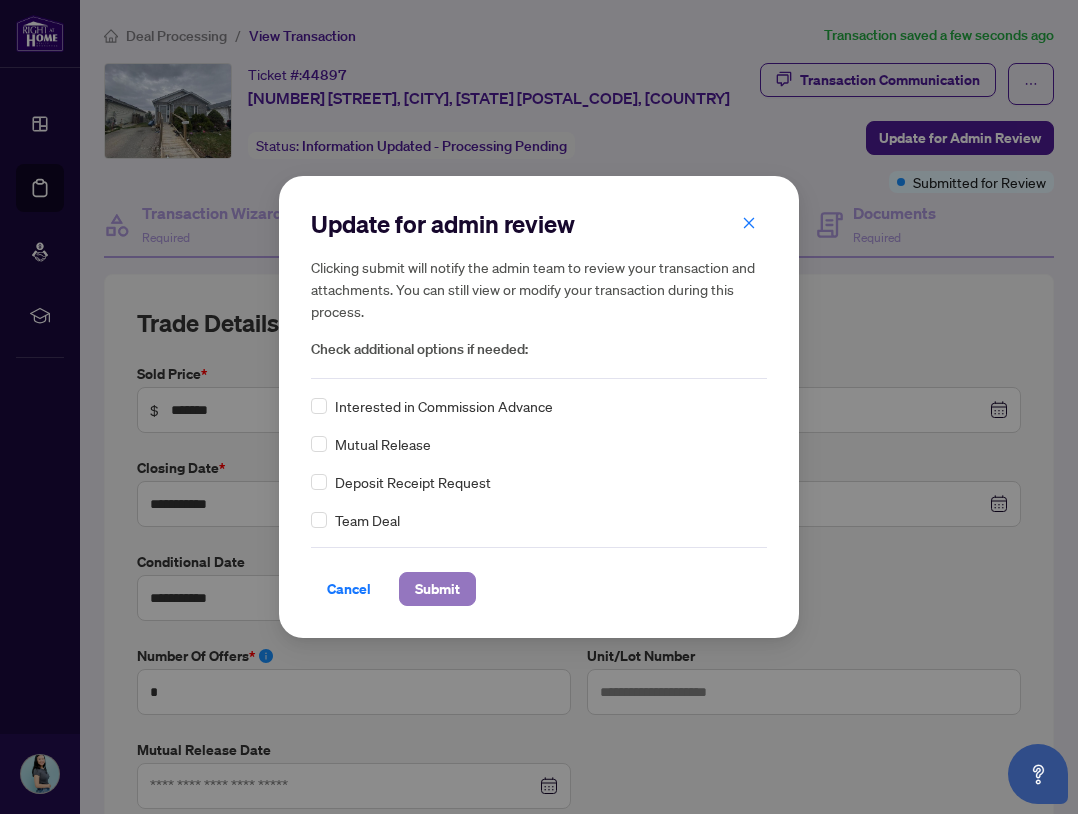 click on "Submit" at bounding box center (437, 589) 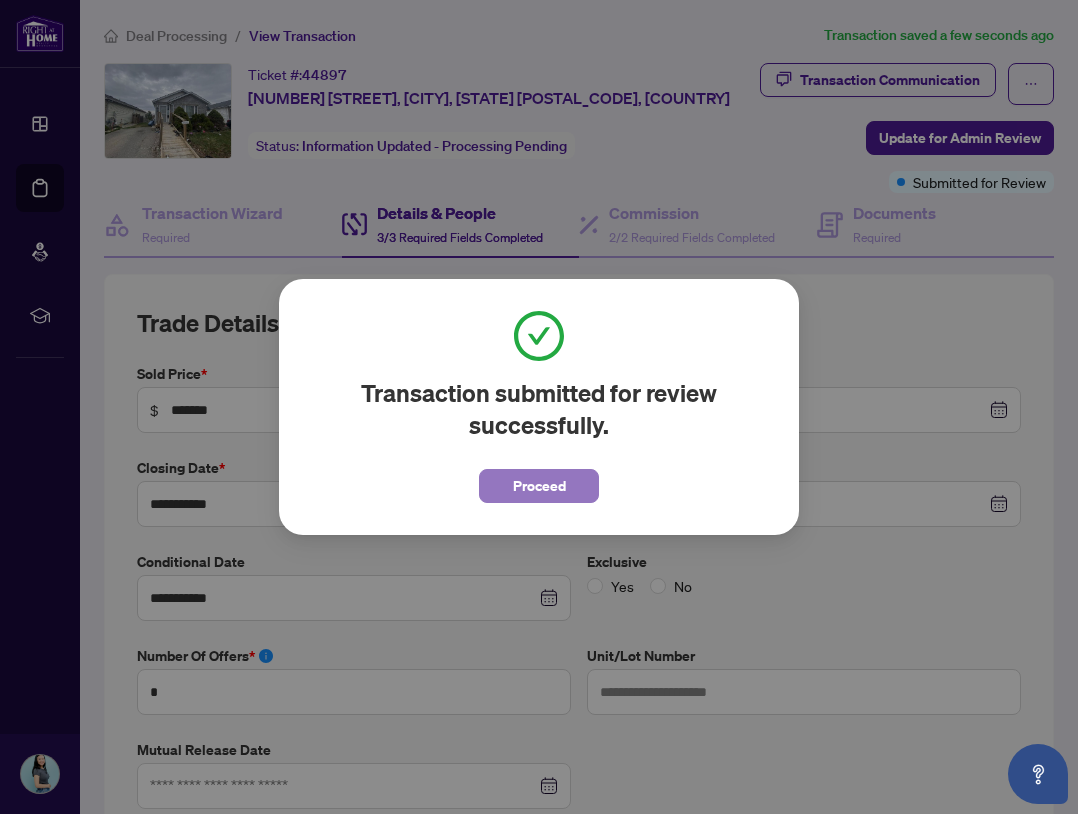 click on "Proceed" at bounding box center (539, 486) 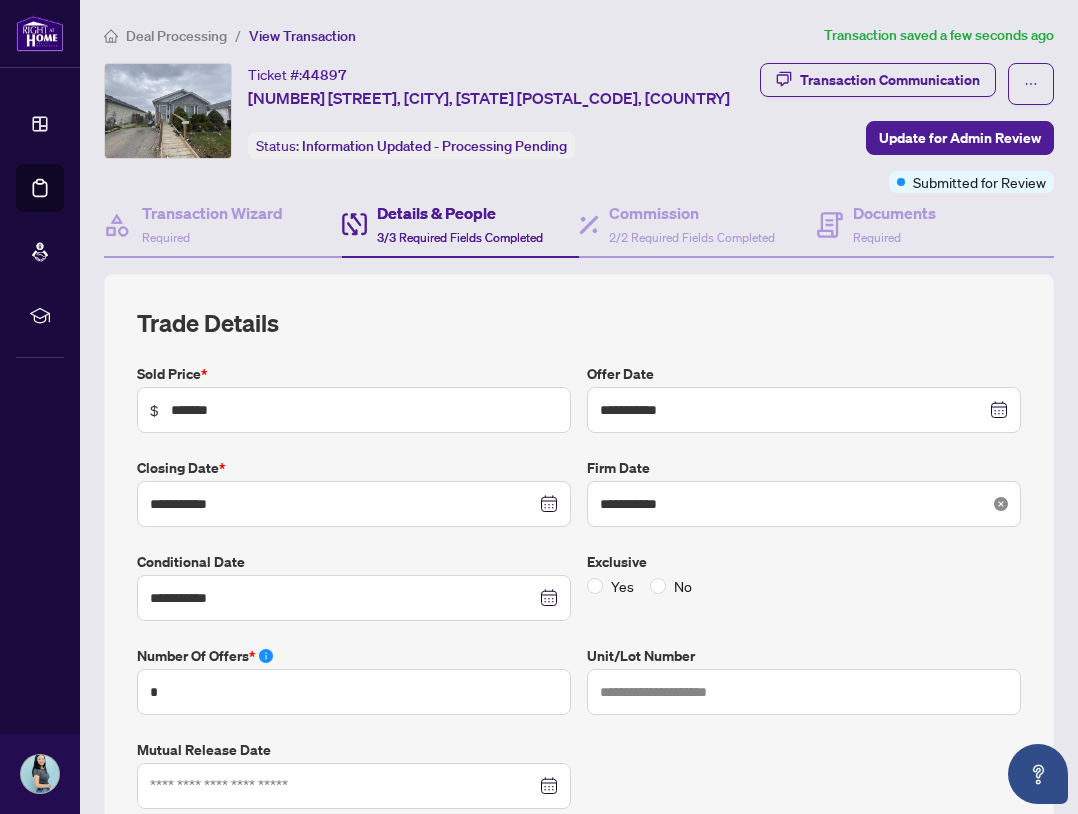 click 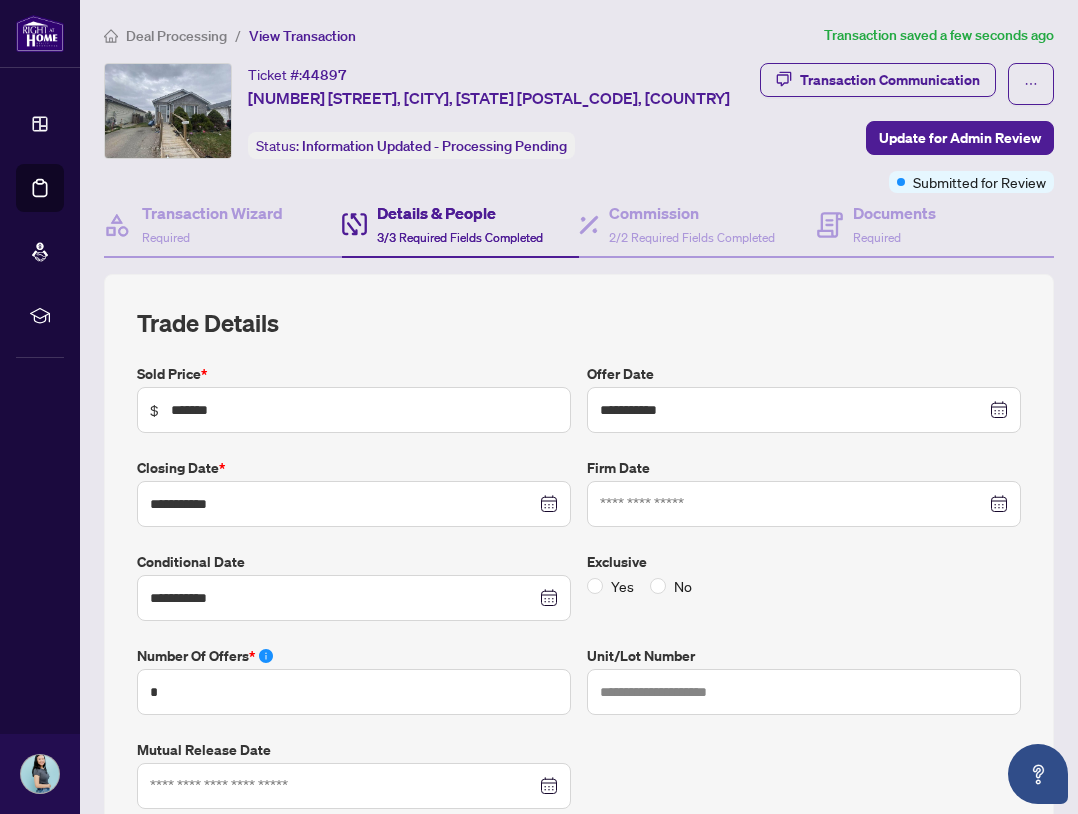 click at bounding box center (804, 504) 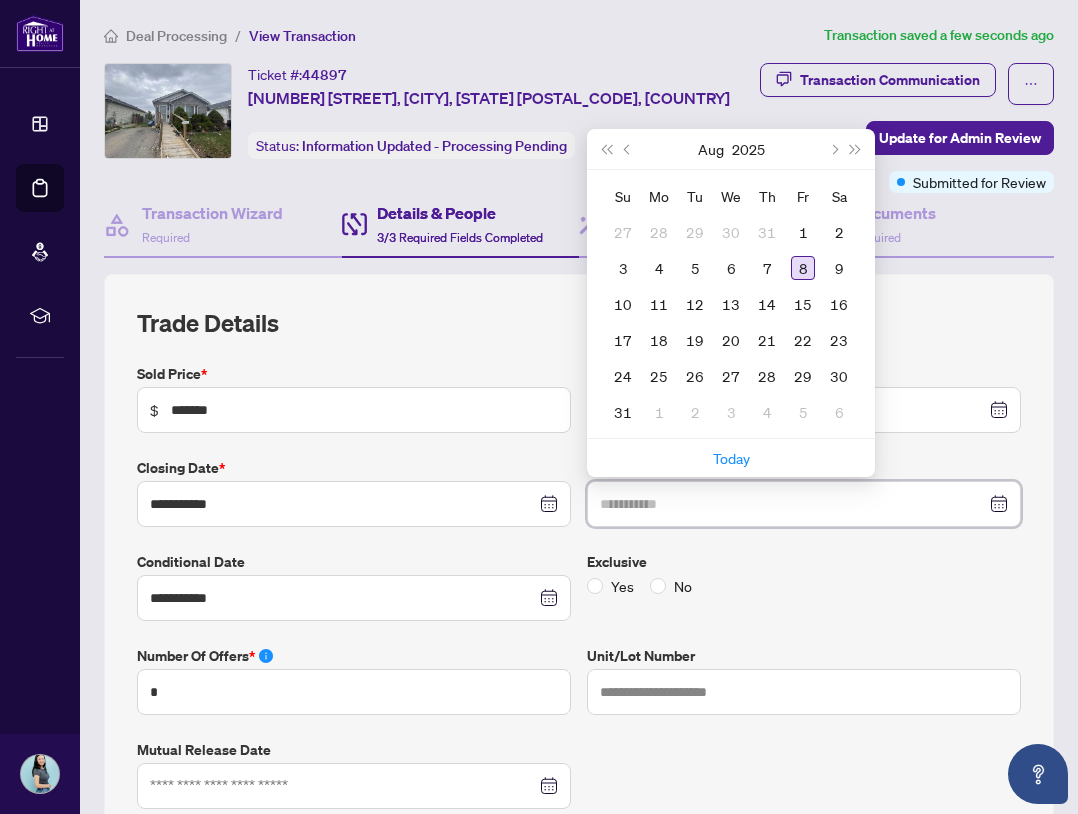 type on "**********" 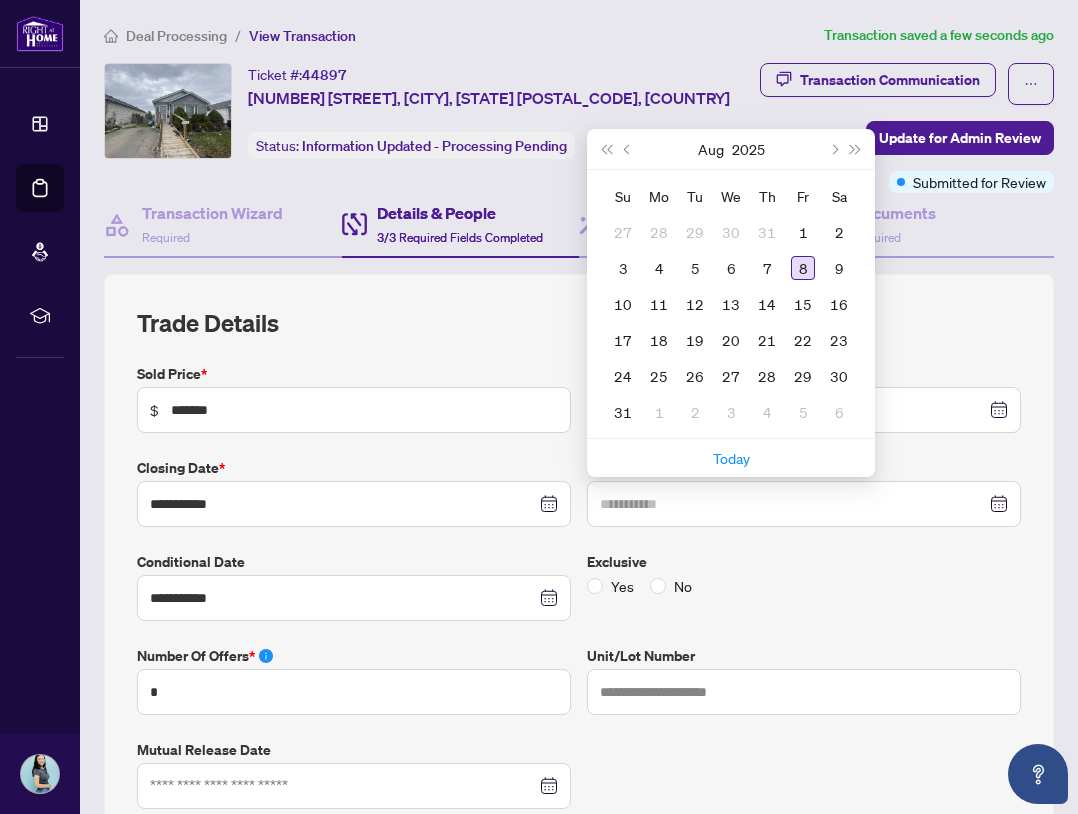 click on "8" at bounding box center (803, 268) 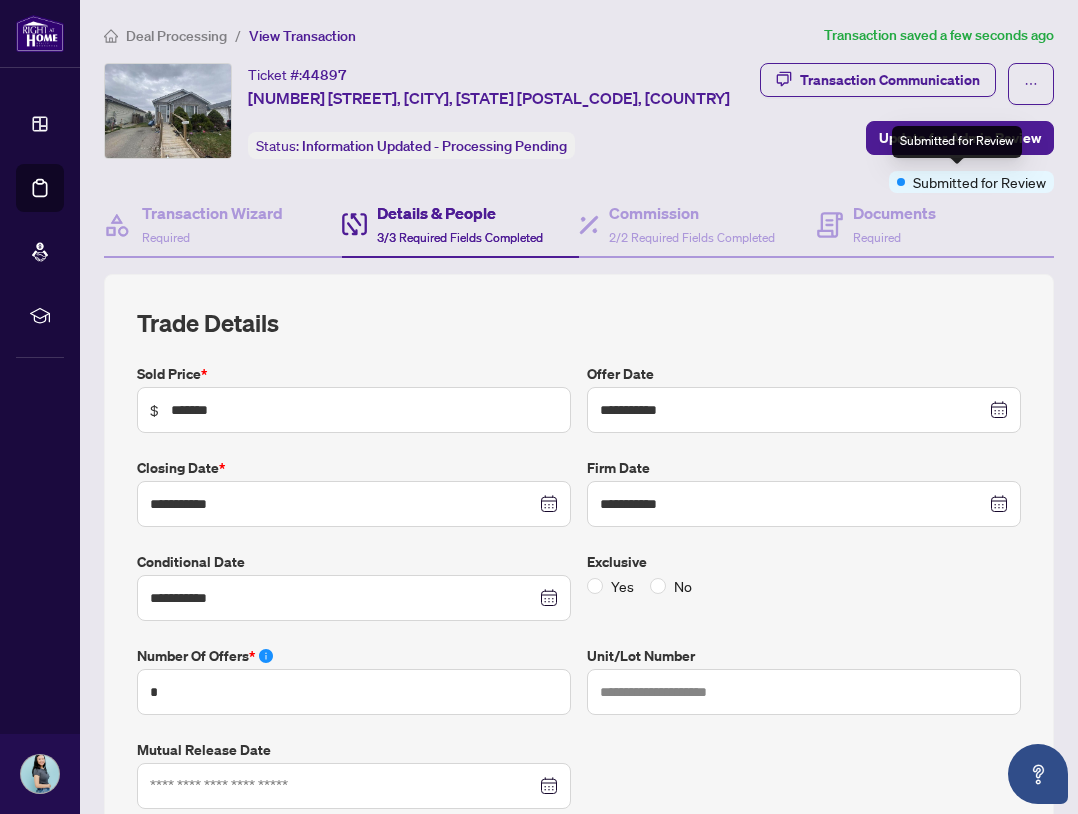 click on "Submitted for Review" at bounding box center (957, 142) 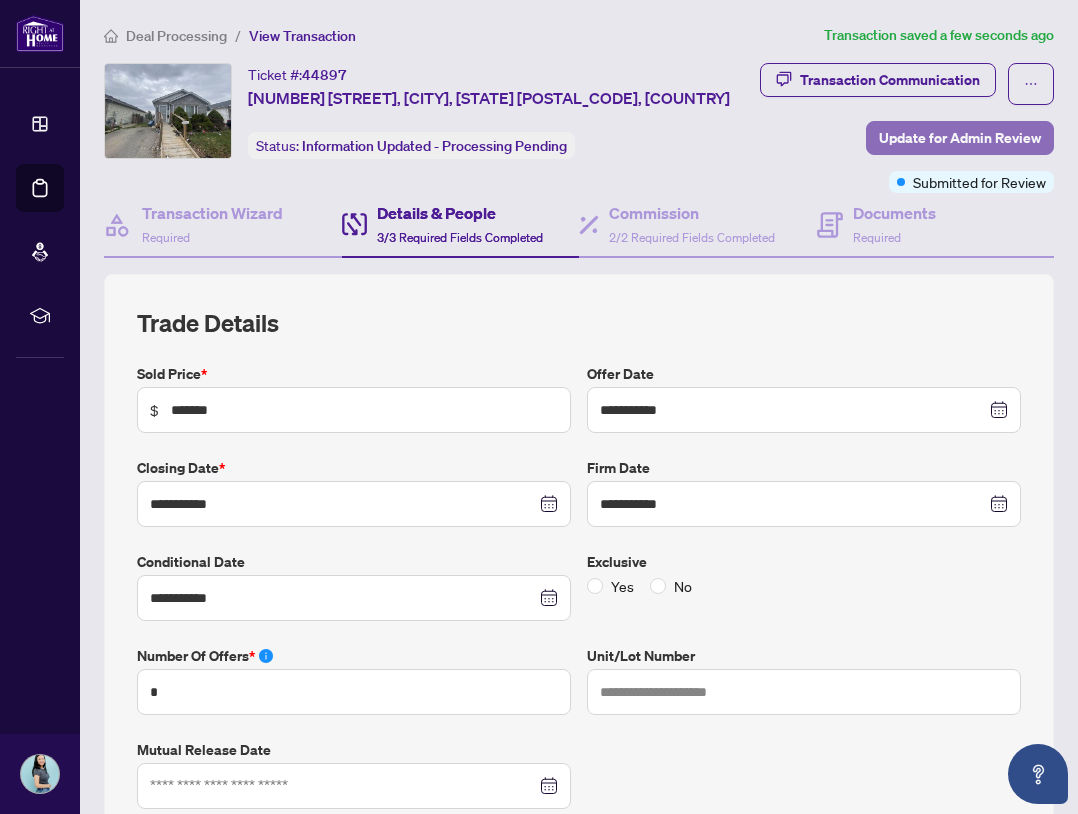 click on "Update for Admin Review" at bounding box center [960, 138] 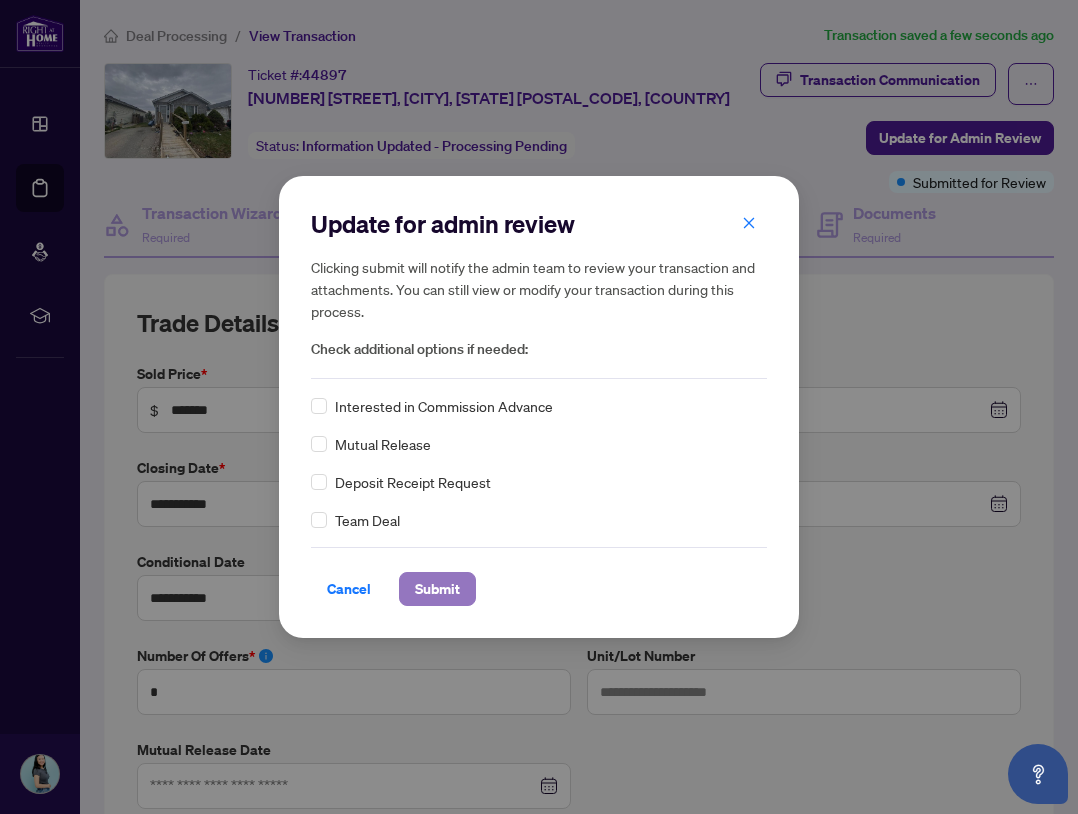 click on "Submit" at bounding box center [437, 589] 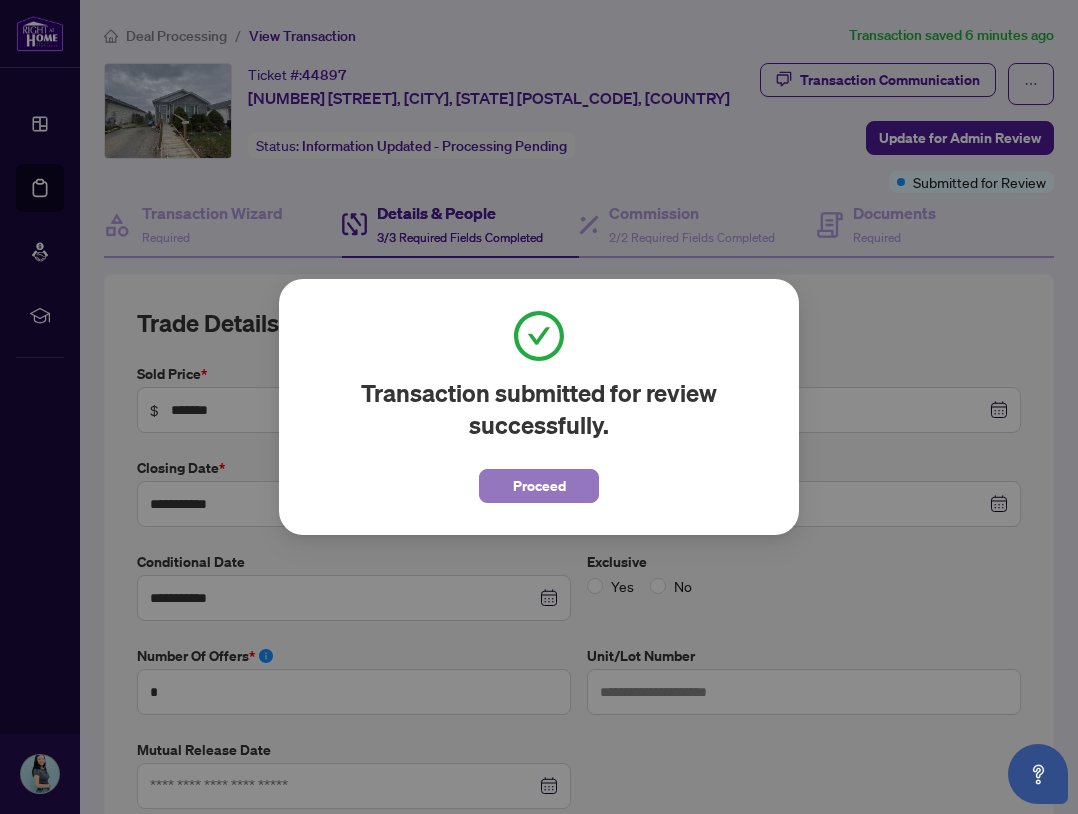 click on "Proceed" at bounding box center [539, 486] 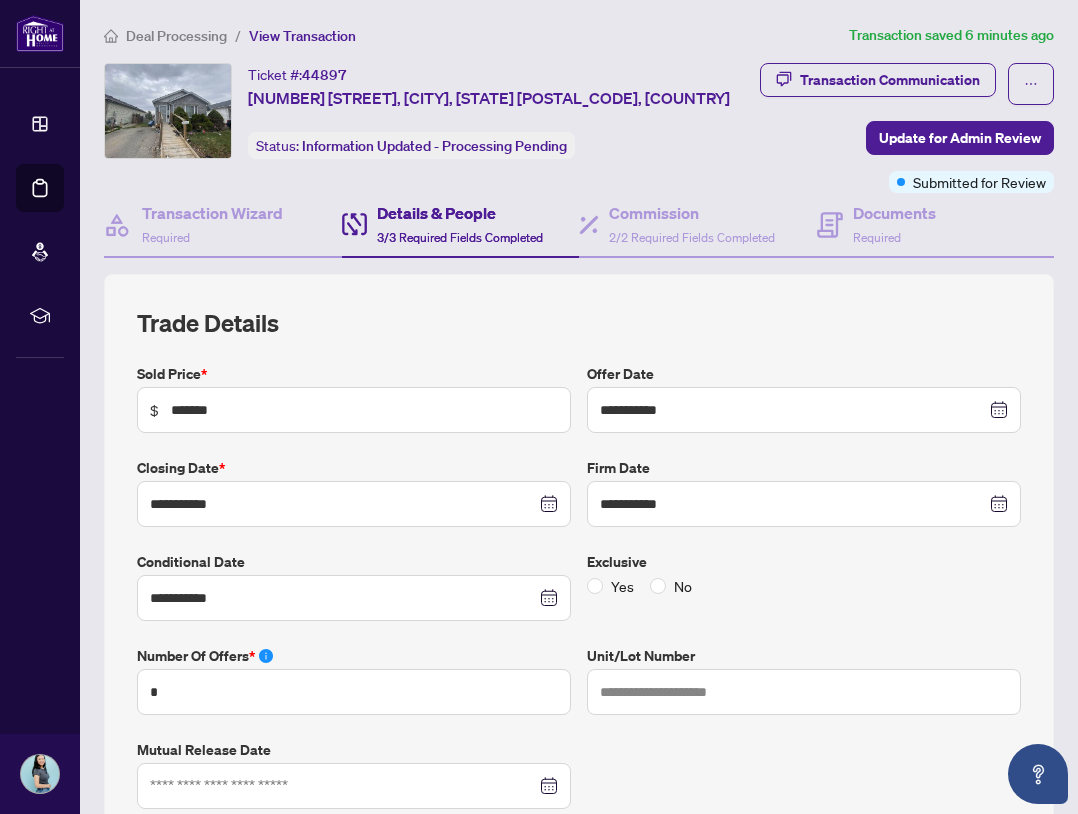 click on "Deal Processing" at bounding box center (176, 36) 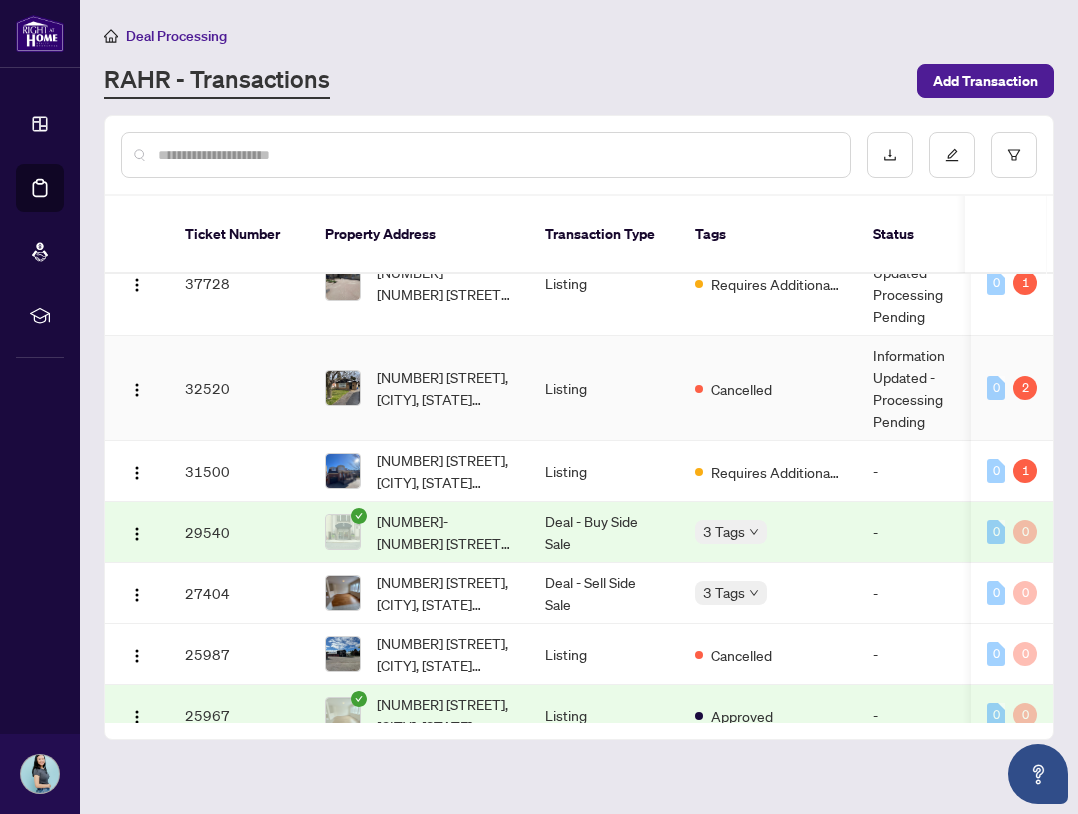 scroll, scrollTop: 800, scrollLeft: 0, axis: vertical 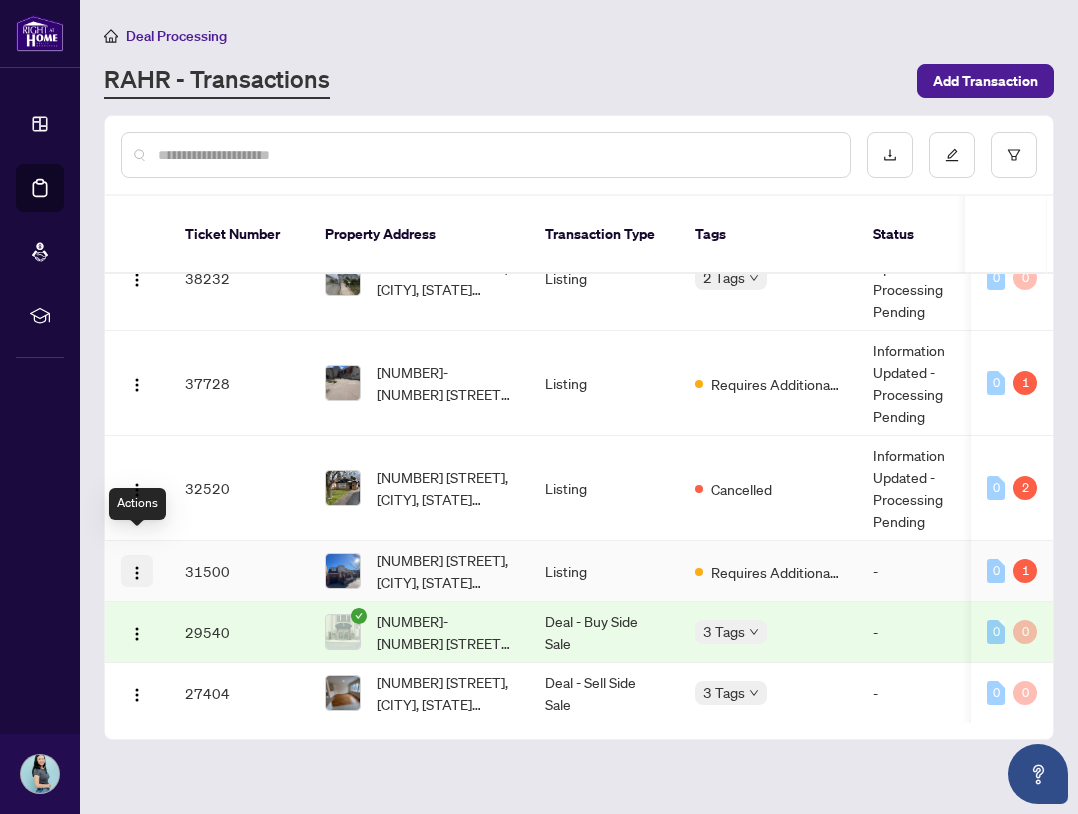 click at bounding box center (137, 573) 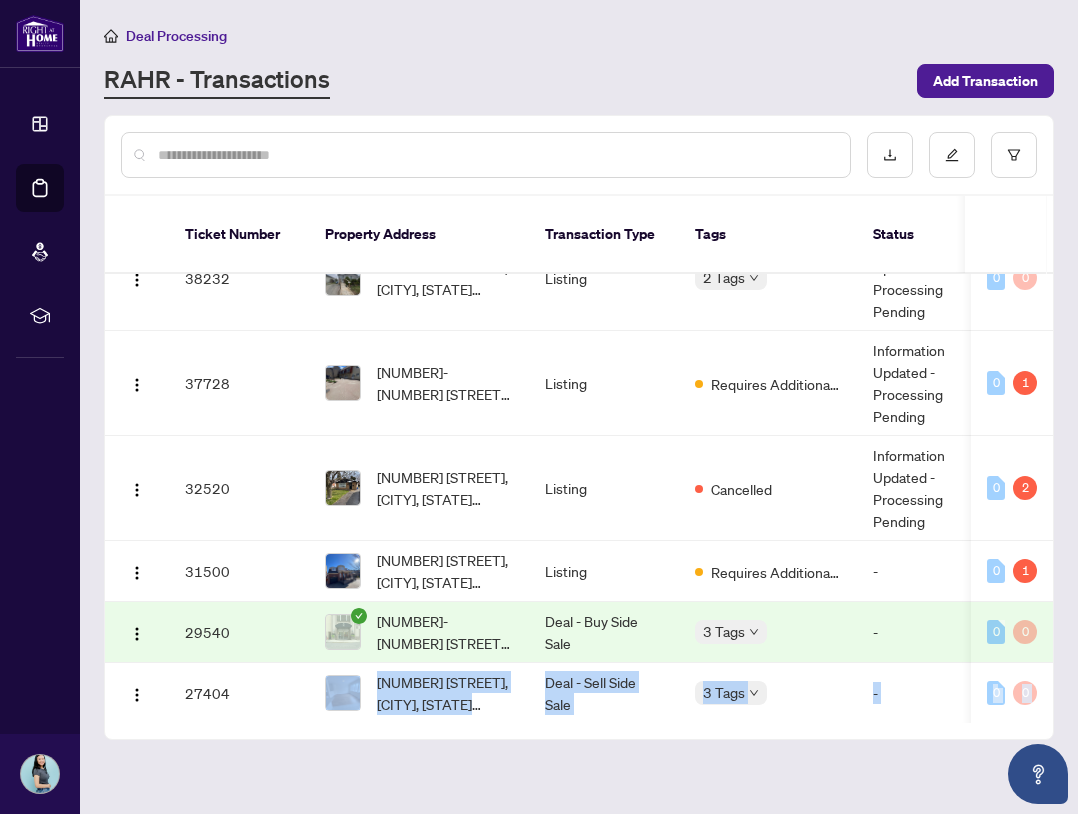 drag, startPoint x: 326, startPoint y: 693, endPoint x: 616, endPoint y: 726, distance: 291.87155 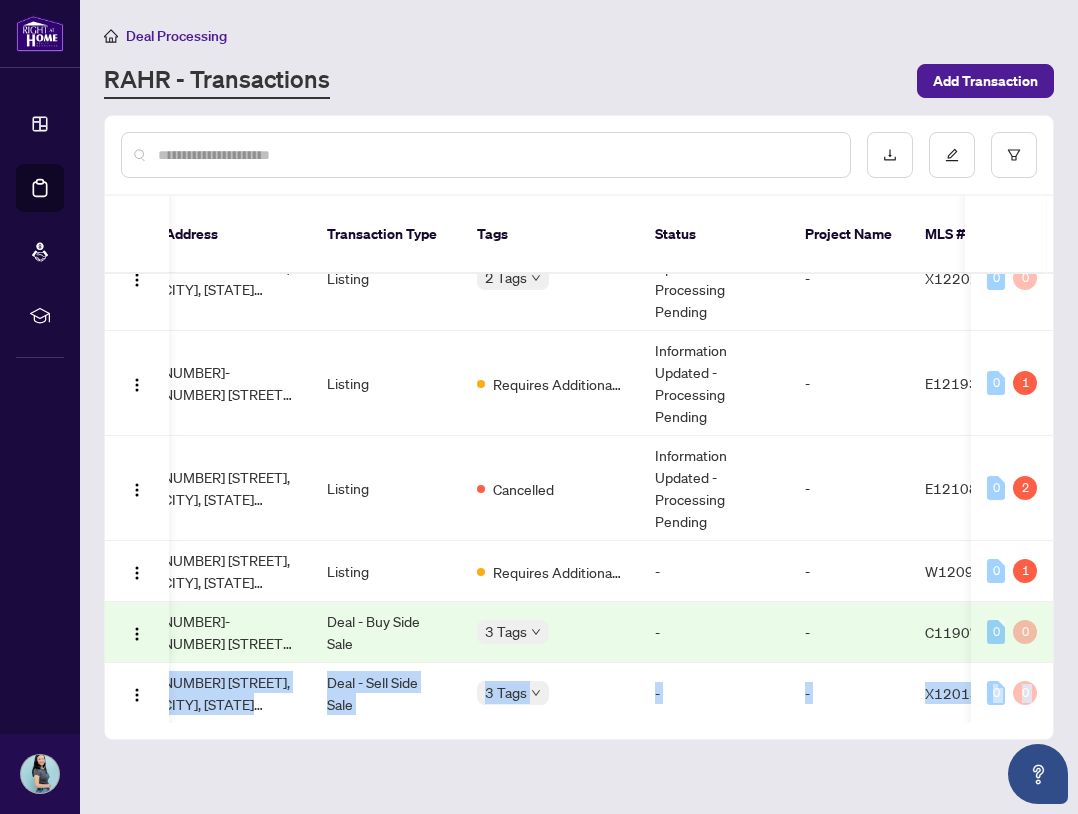 scroll, scrollTop: 800, scrollLeft: 228, axis: both 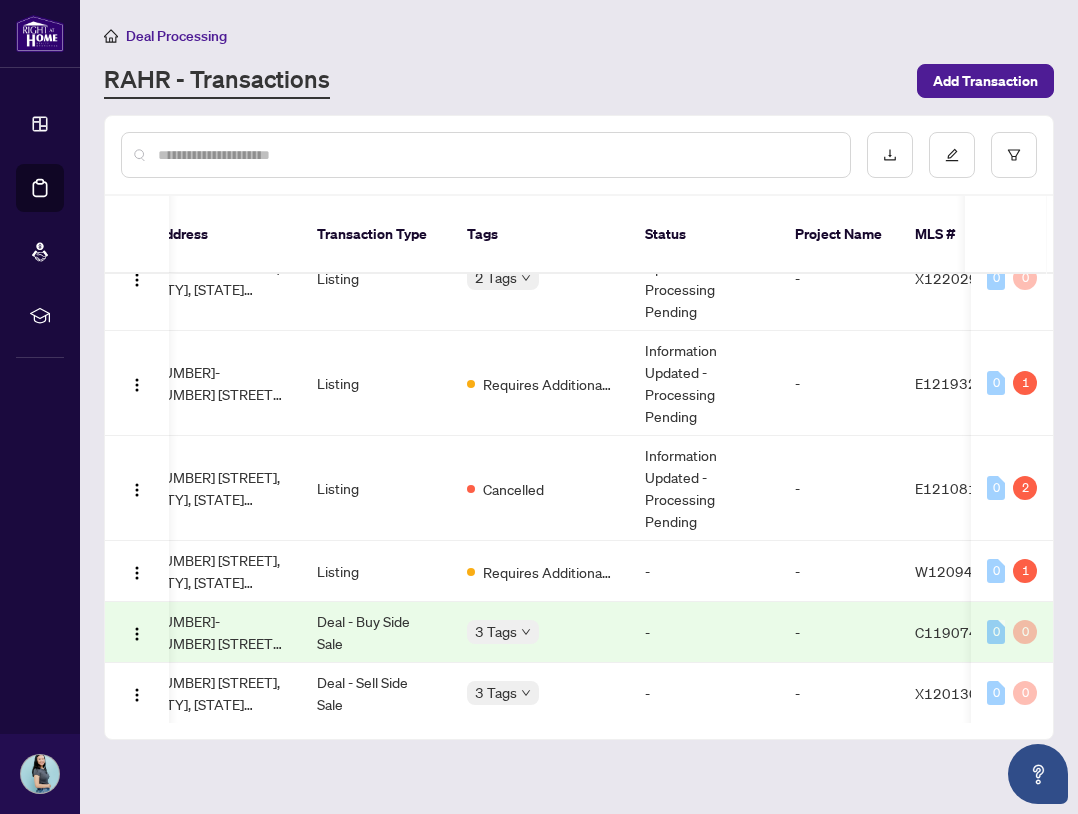 drag, startPoint x: 650, startPoint y: 701, endPoint x: 869, endPoint y: 714, distance: 219.3855 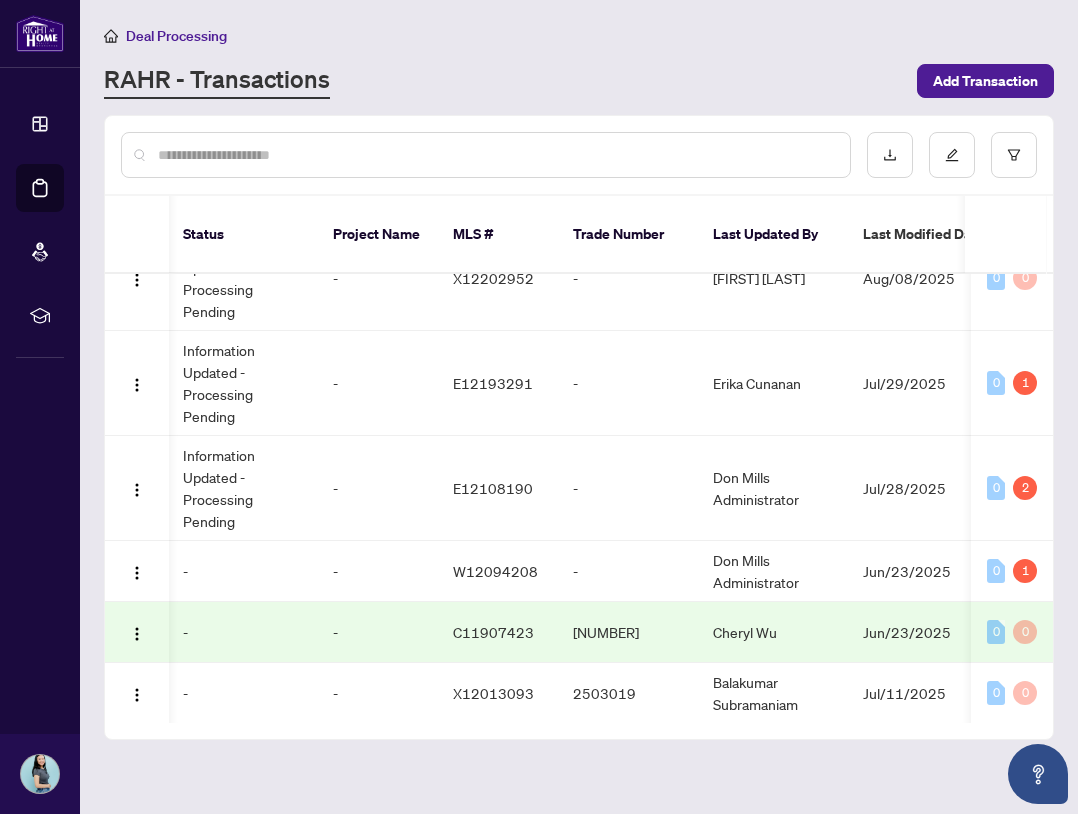scroll, scrollTop: 800, scrollLeft: 825, axis: both 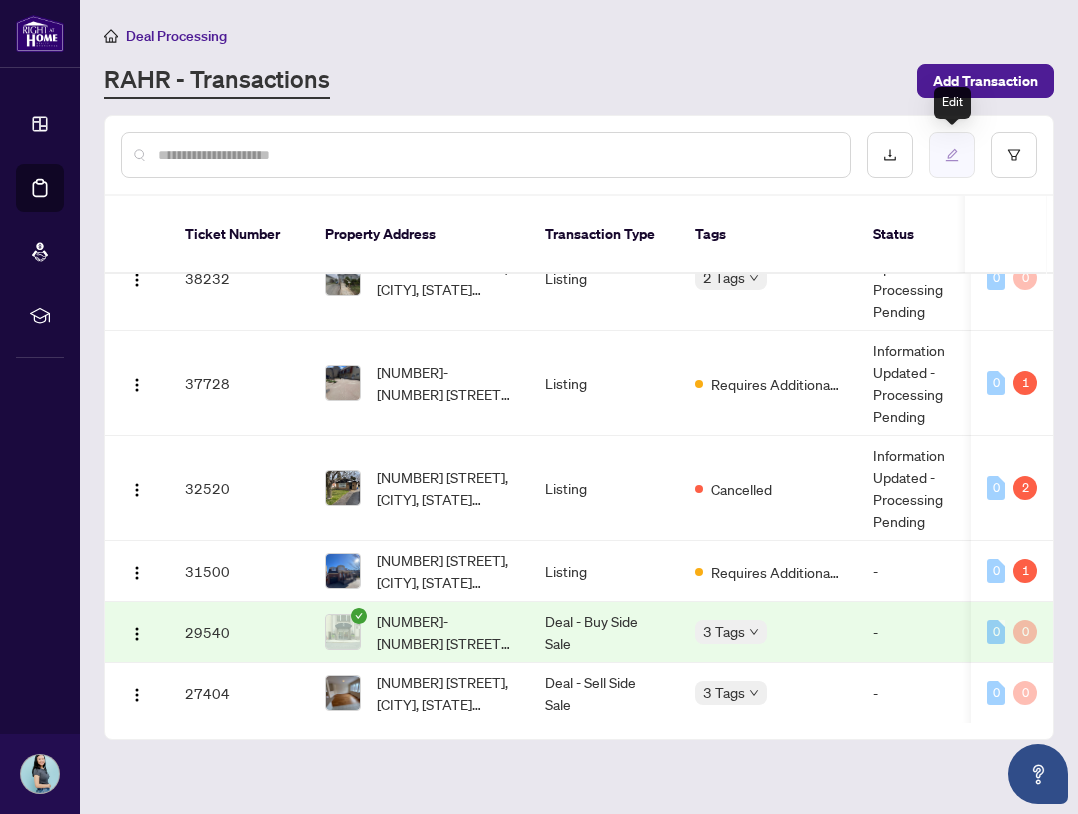click at bounding box center (952, 155) 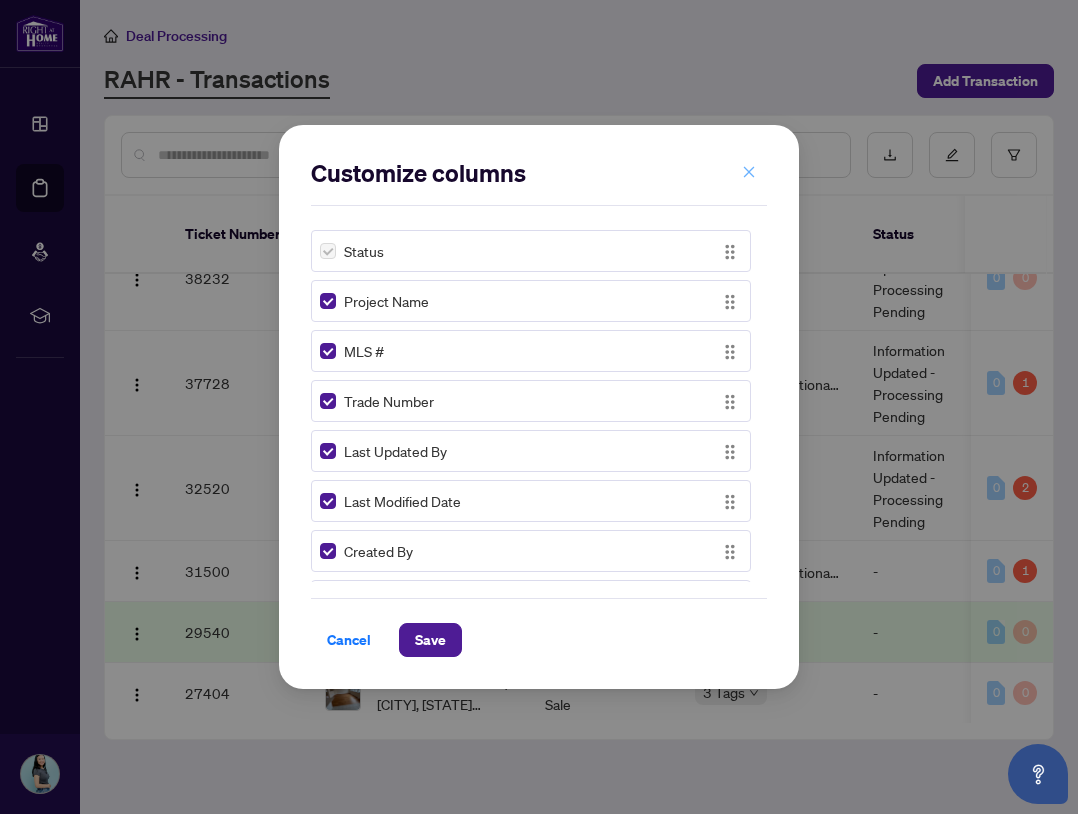 click at bounding box center (749, 172) 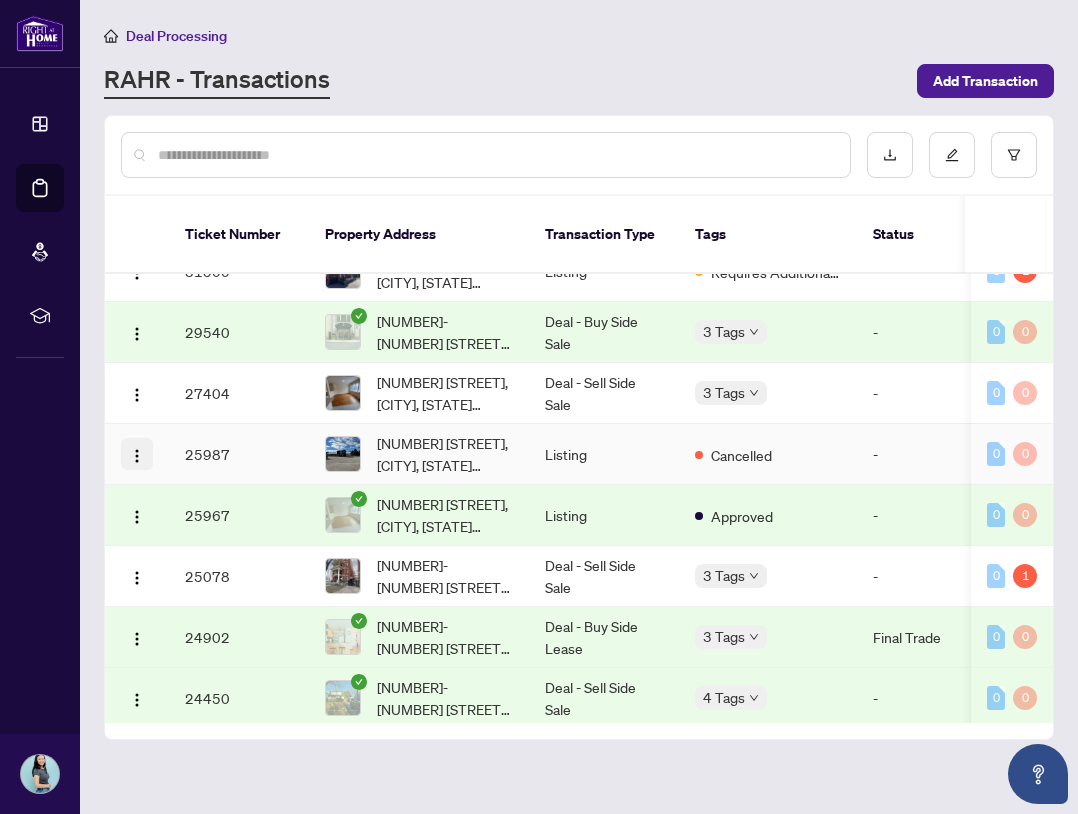 click at bounding box center [137, 456] 